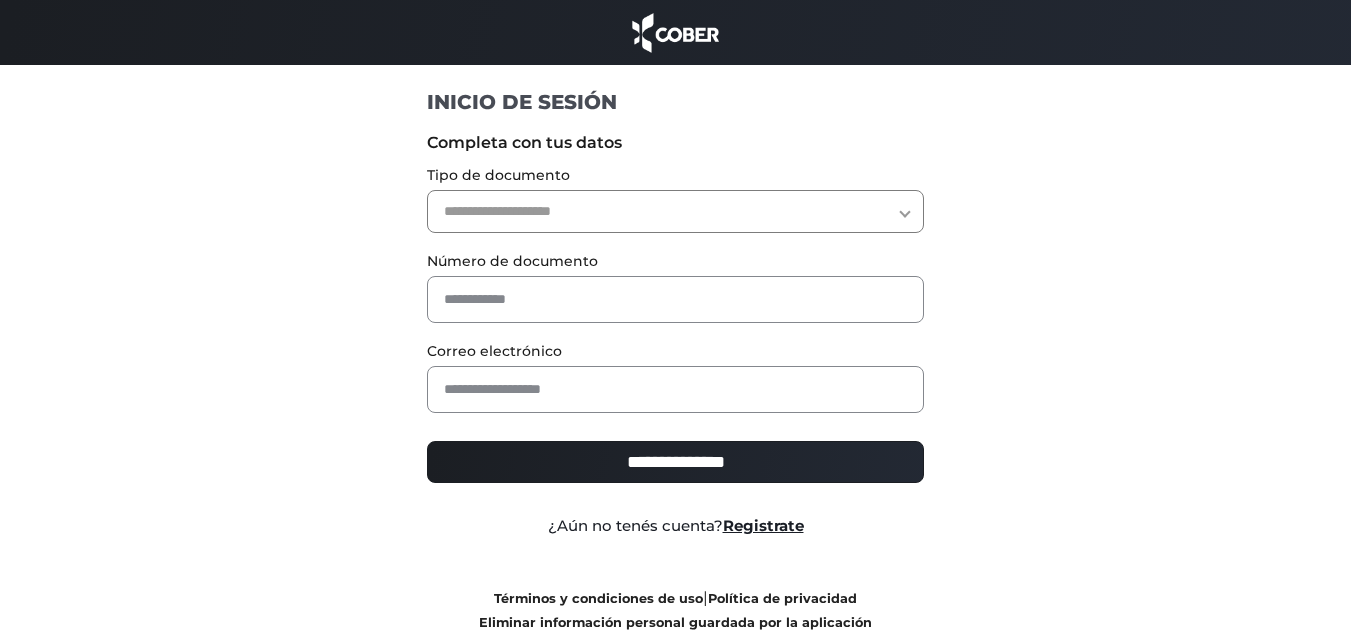 scroll, scrollTop: 0, scrollLeft: 0, axis: both 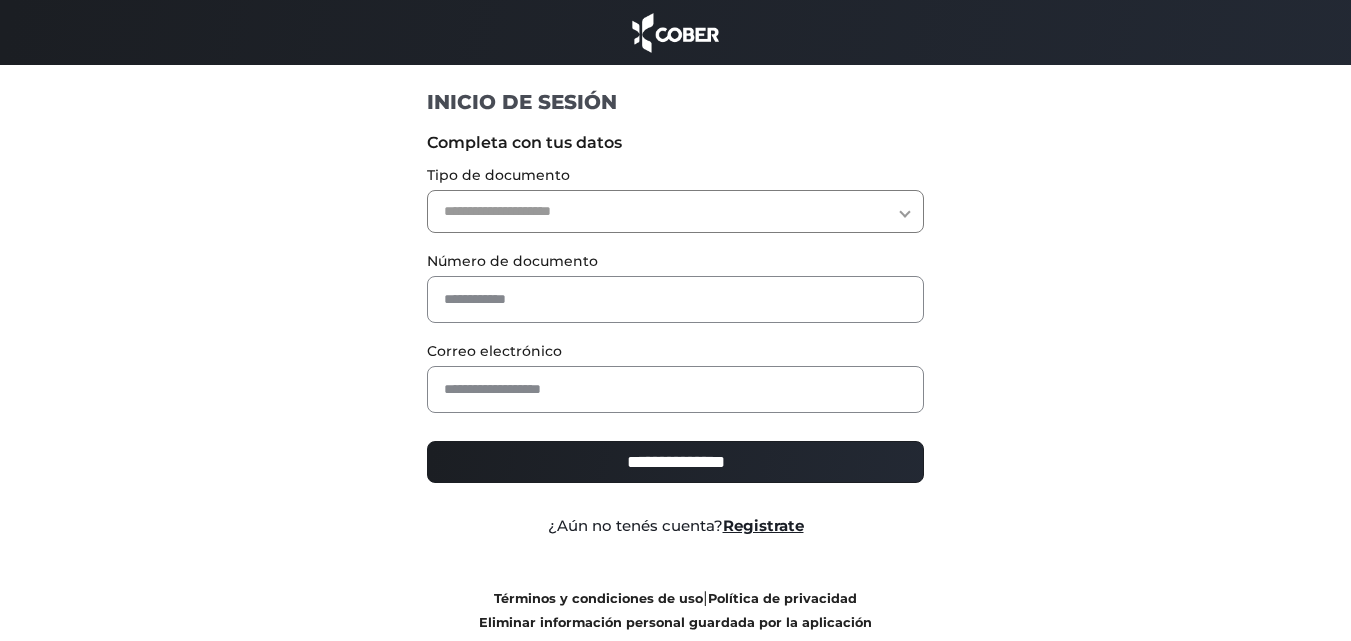 click on "**********" at bounding box center (675, 211) 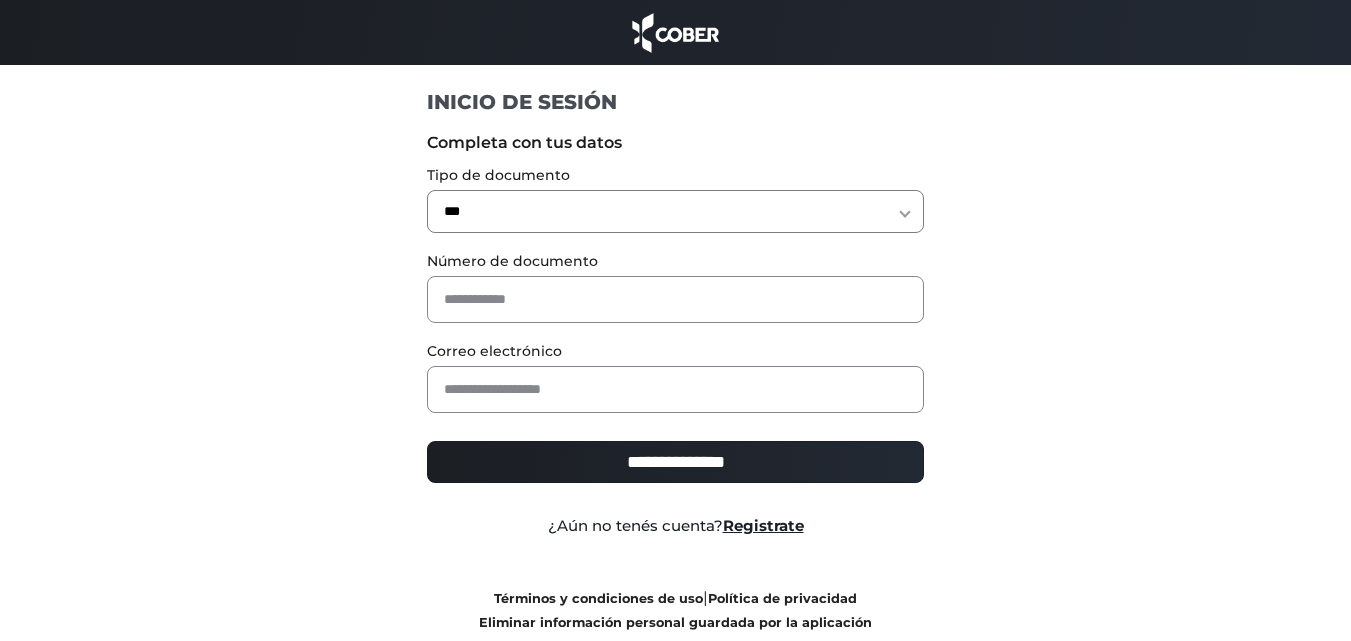 click on "**********" at bounding box center [675, 211] 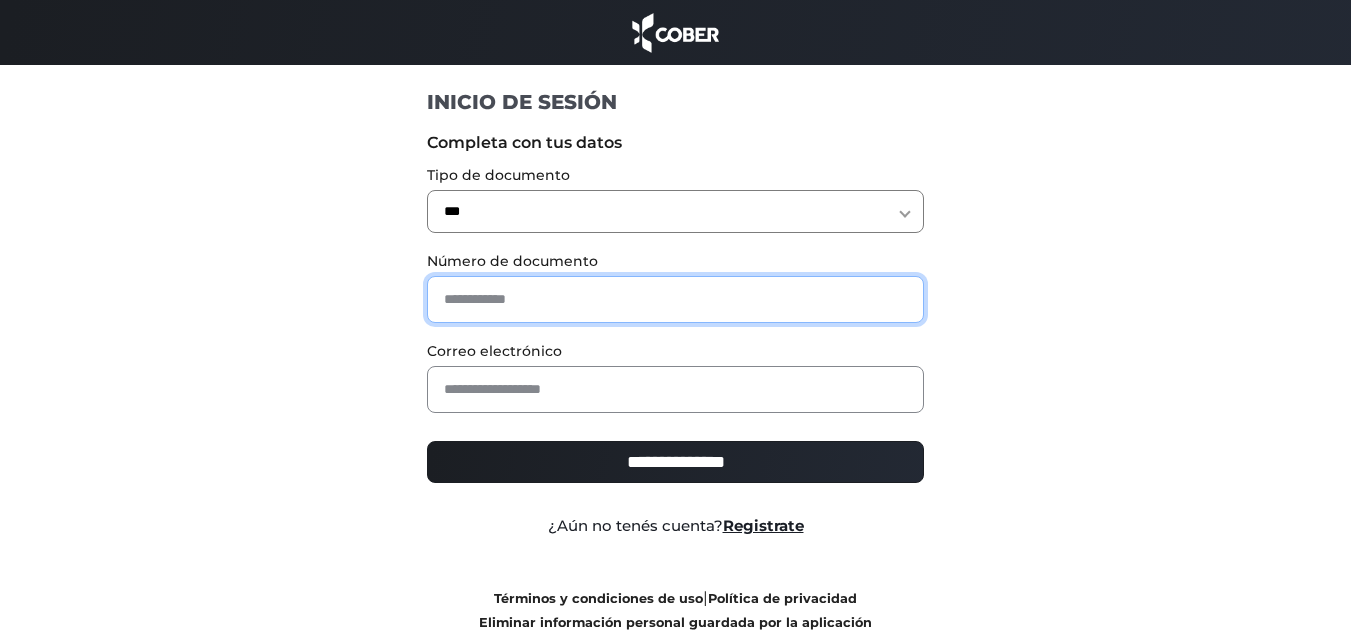 click at bounding box center (675, 299) 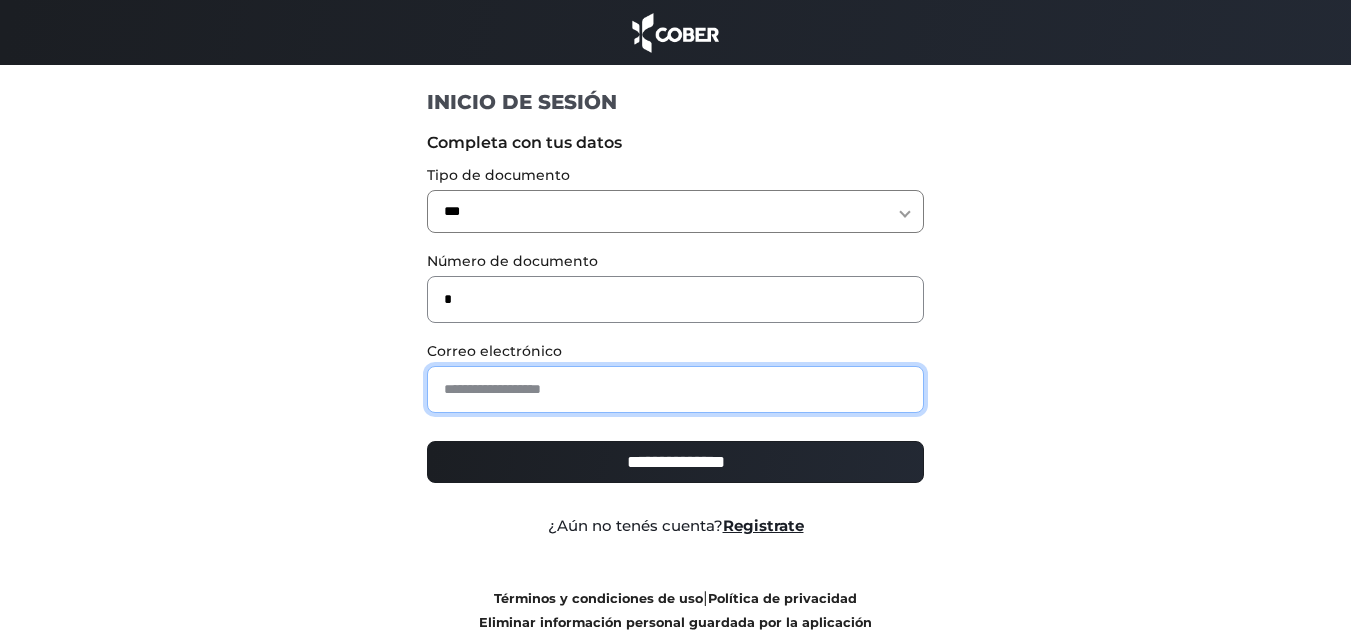 click at bounding box center (675, 389) 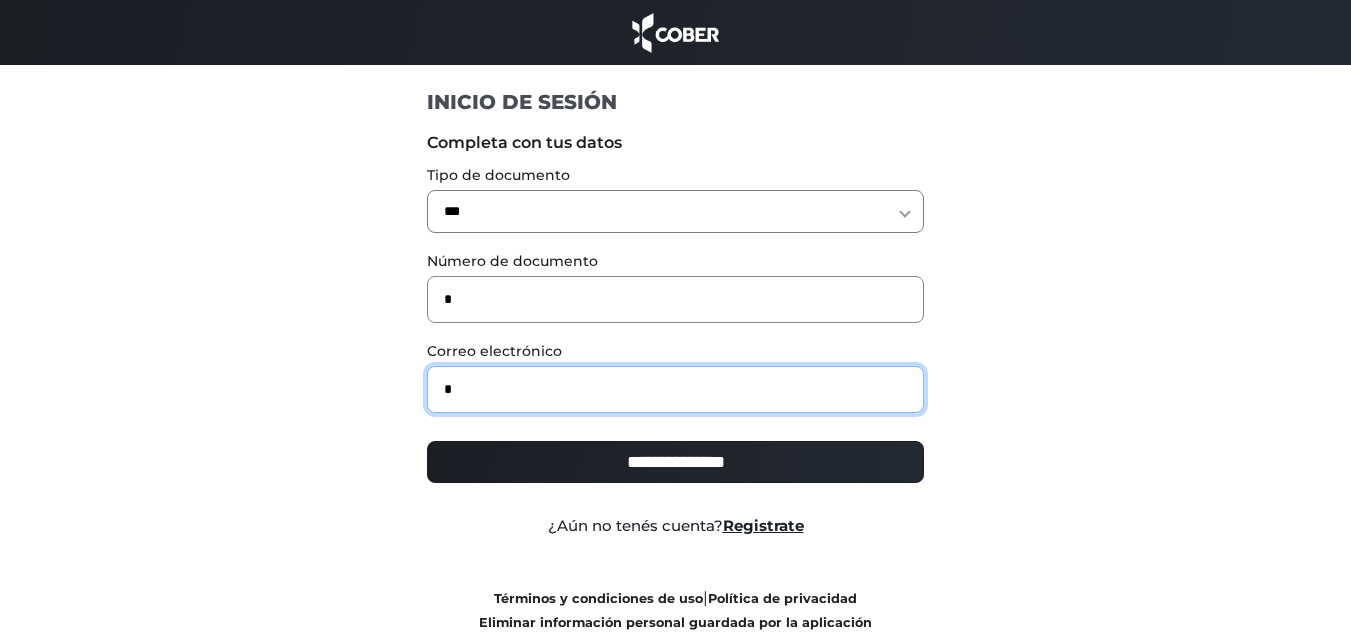 type on "**********" 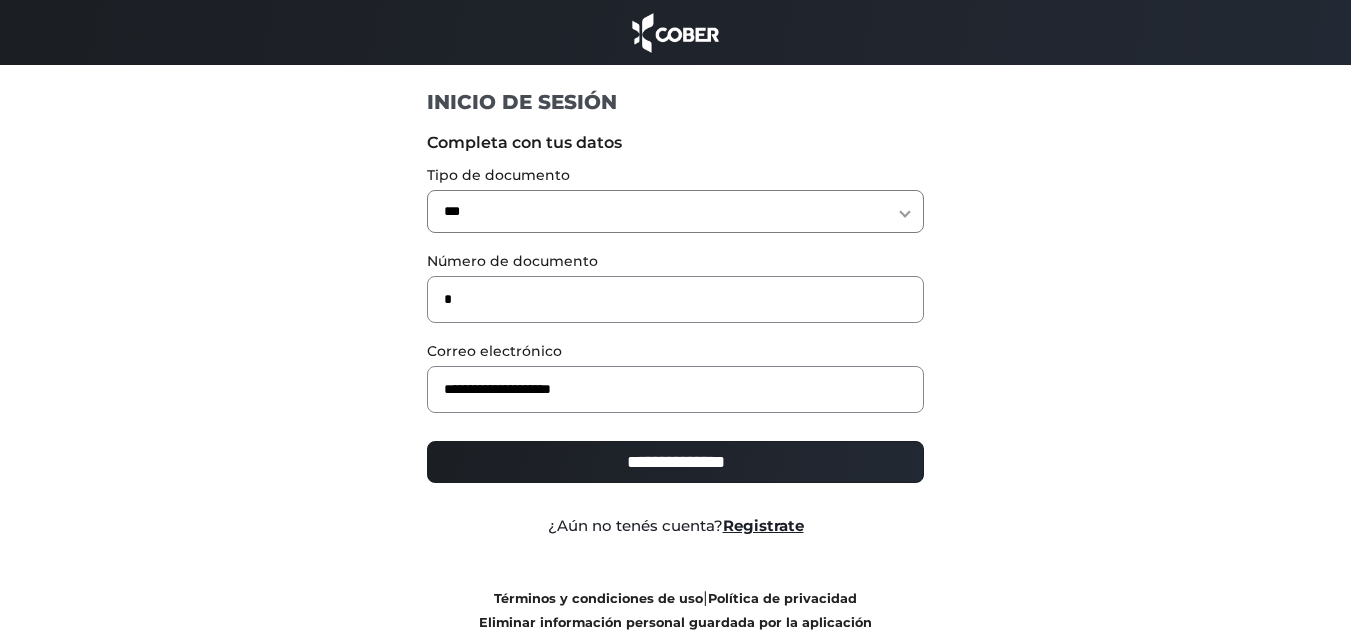click on "**********" at bounding box center (675, 462) 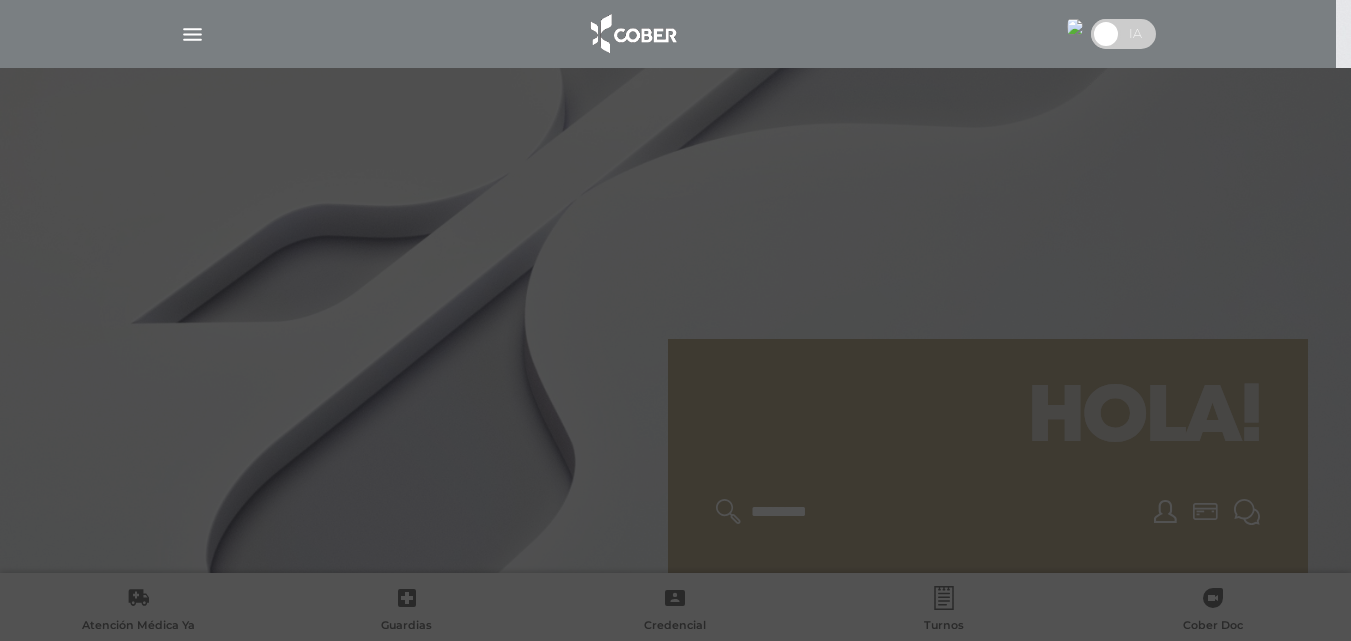 scroll, scrollTop: 0, scrollLeft: 0, axis: both 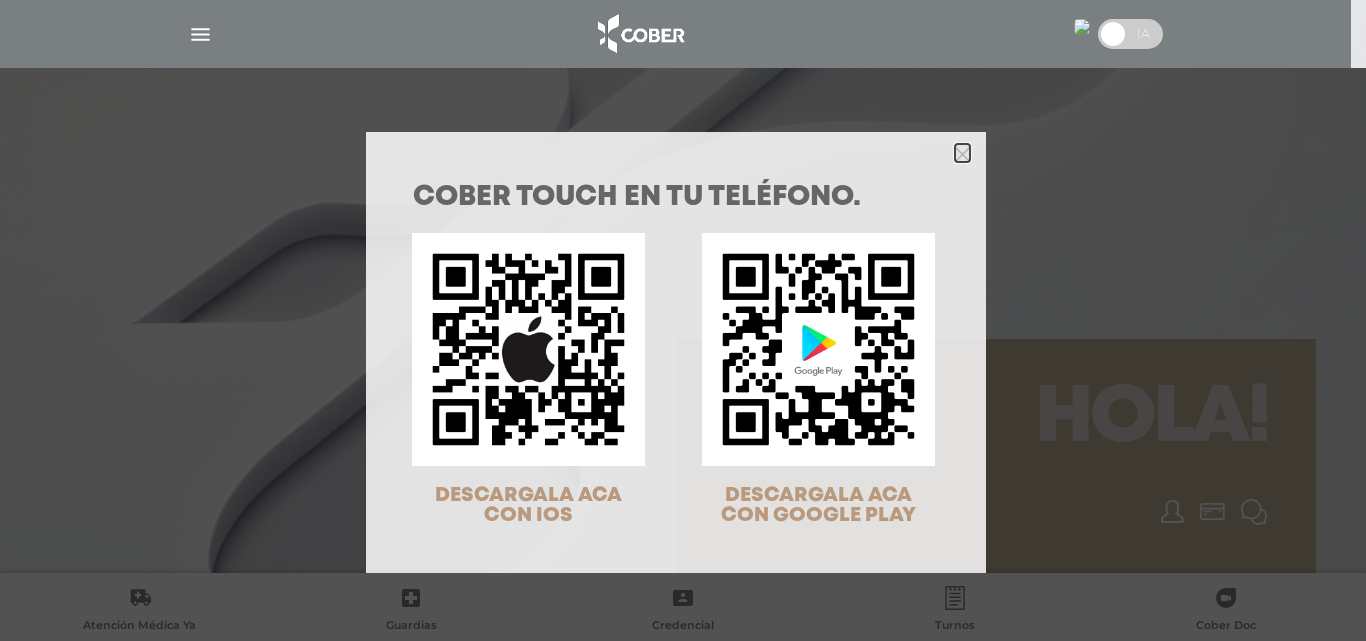 click at bounding box center (962, 154) 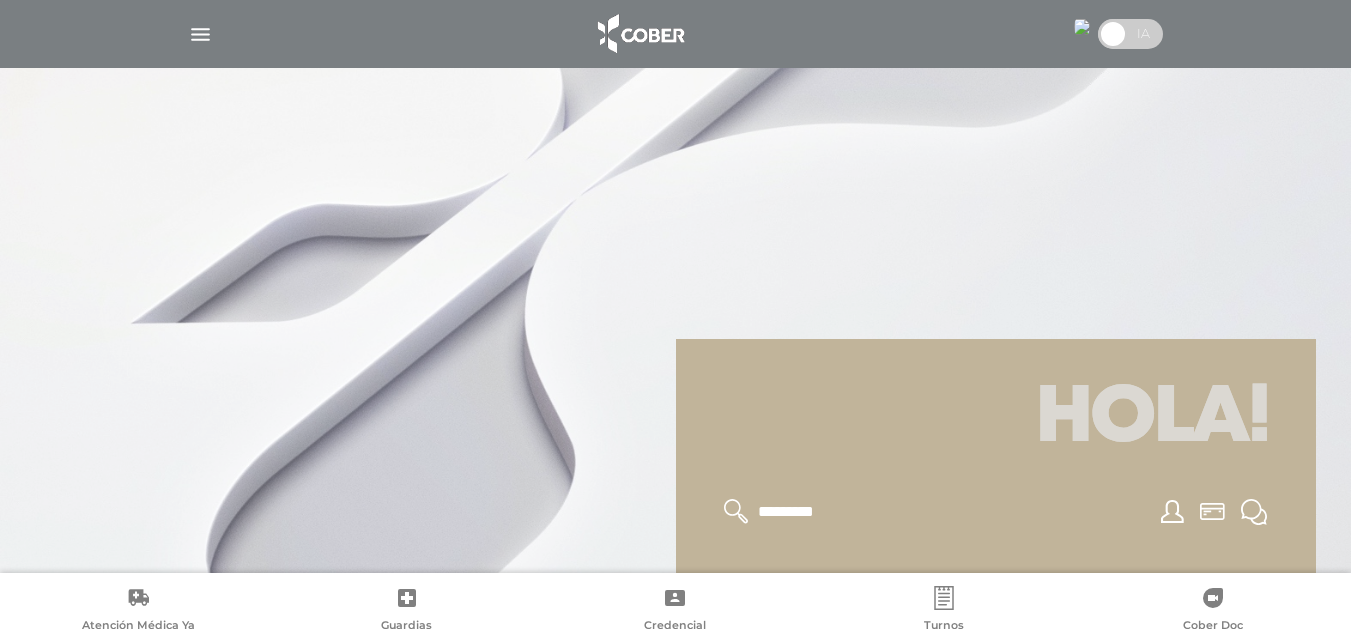 click at bounding box center (200, 34) 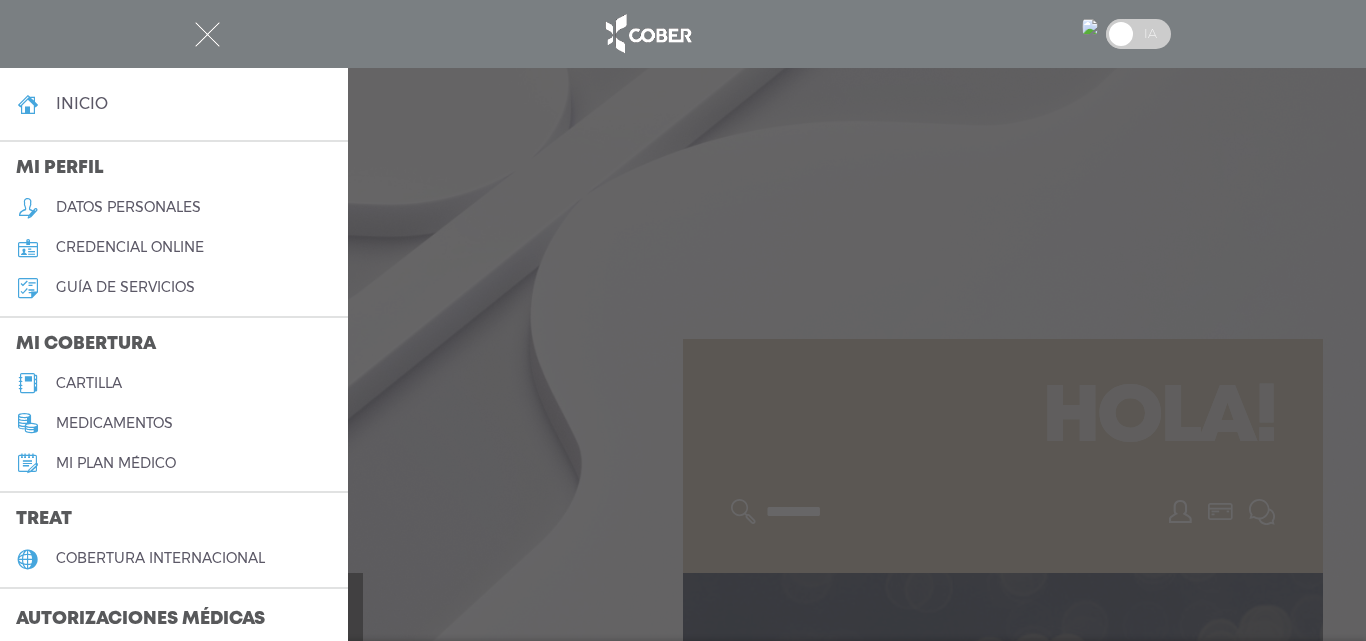 click on "cartilla" at bounding box center (89, 383) 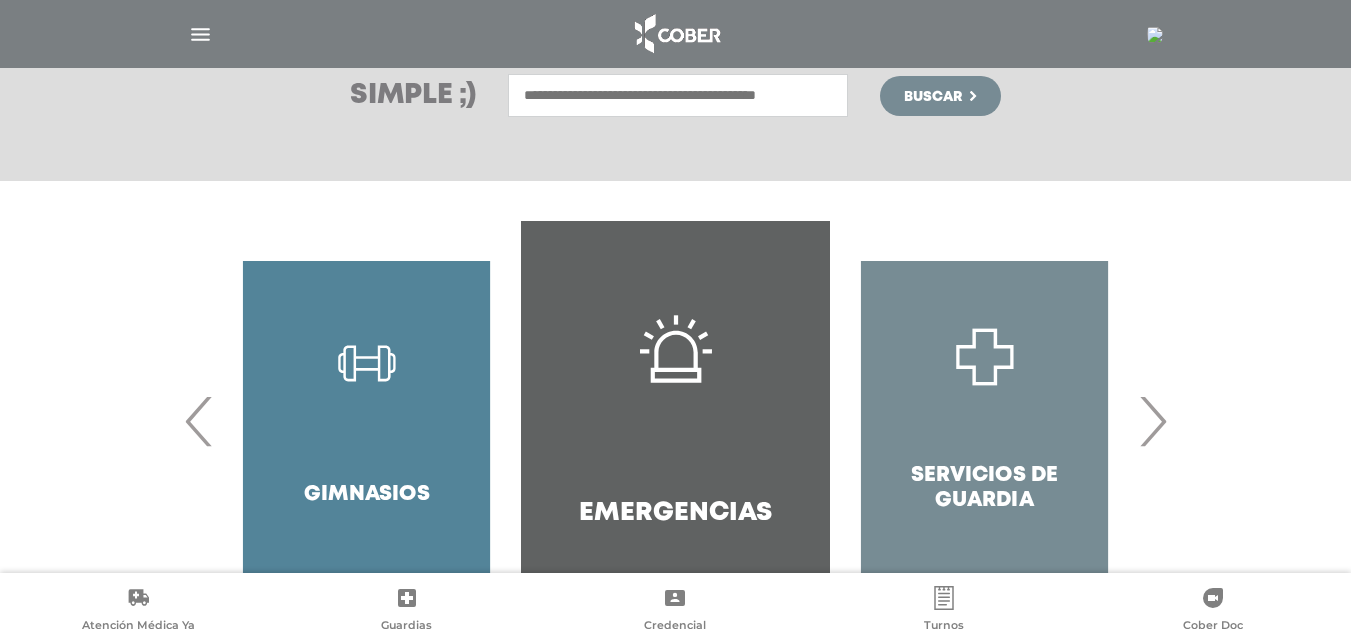 scroll, scrollTop: 300, scrollLeft: 0, axis: vertical 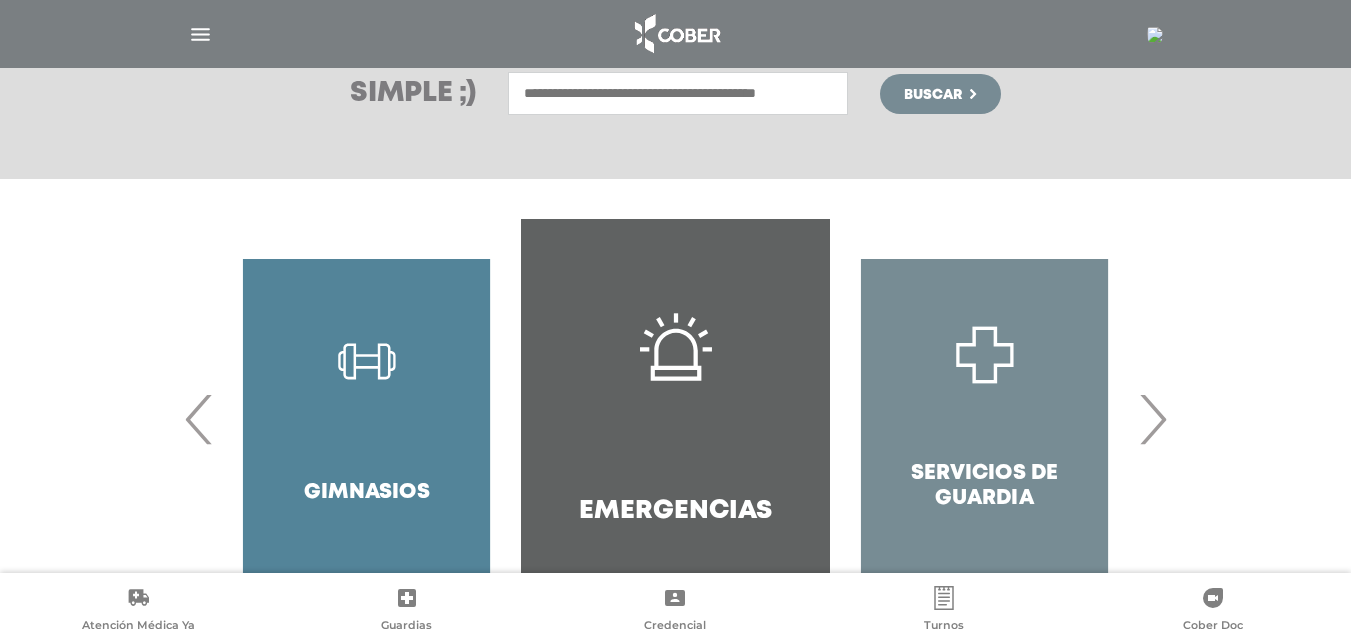 click on "›" at bounding box center (1152, 419) 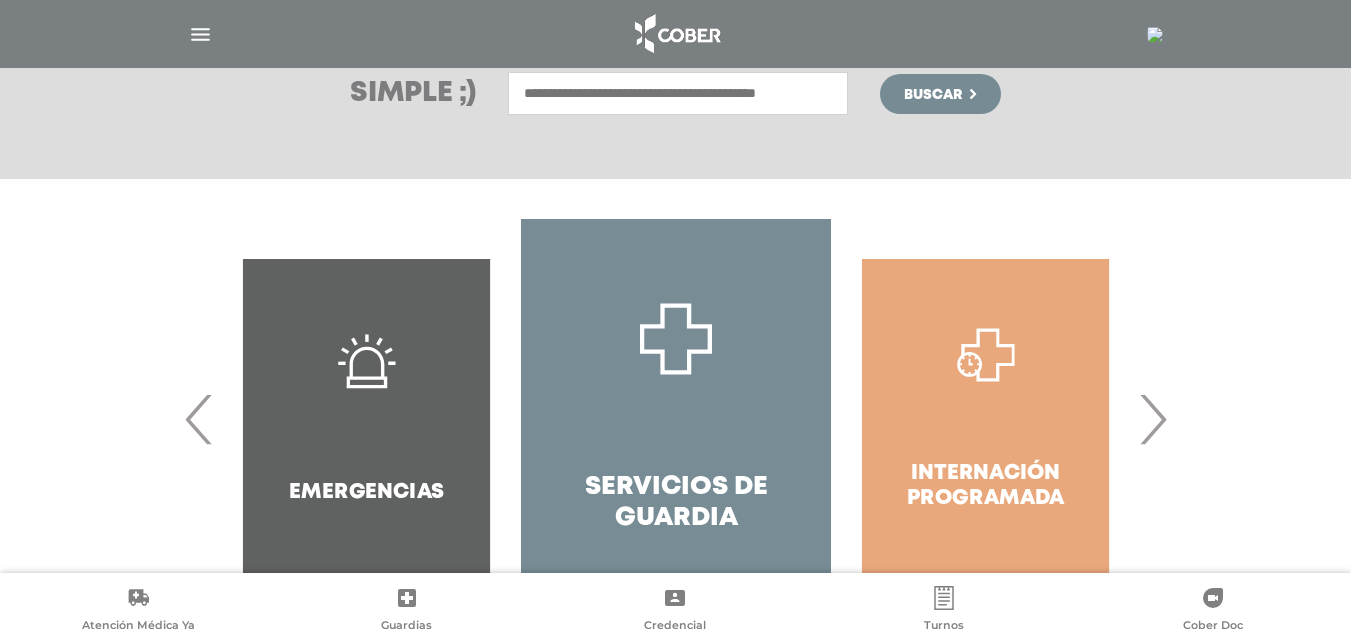 click on "›" at bounding box center [1152, 419] 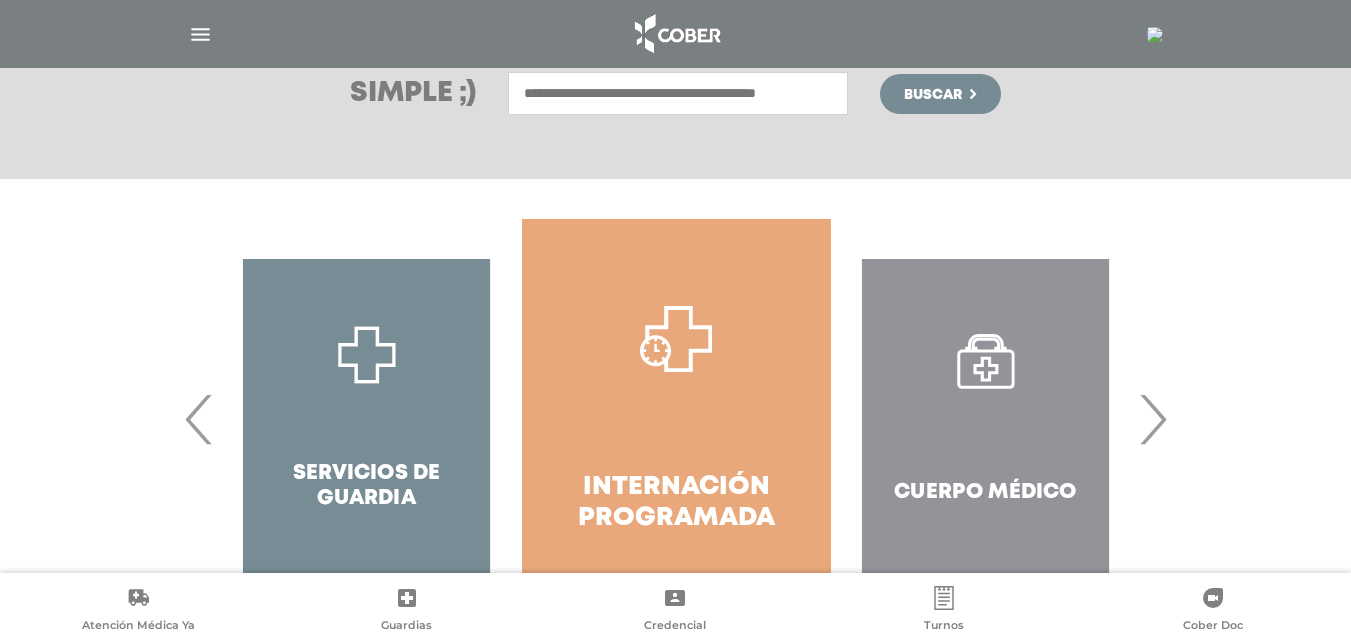 click on "›" at bounding box center (1152, 419) 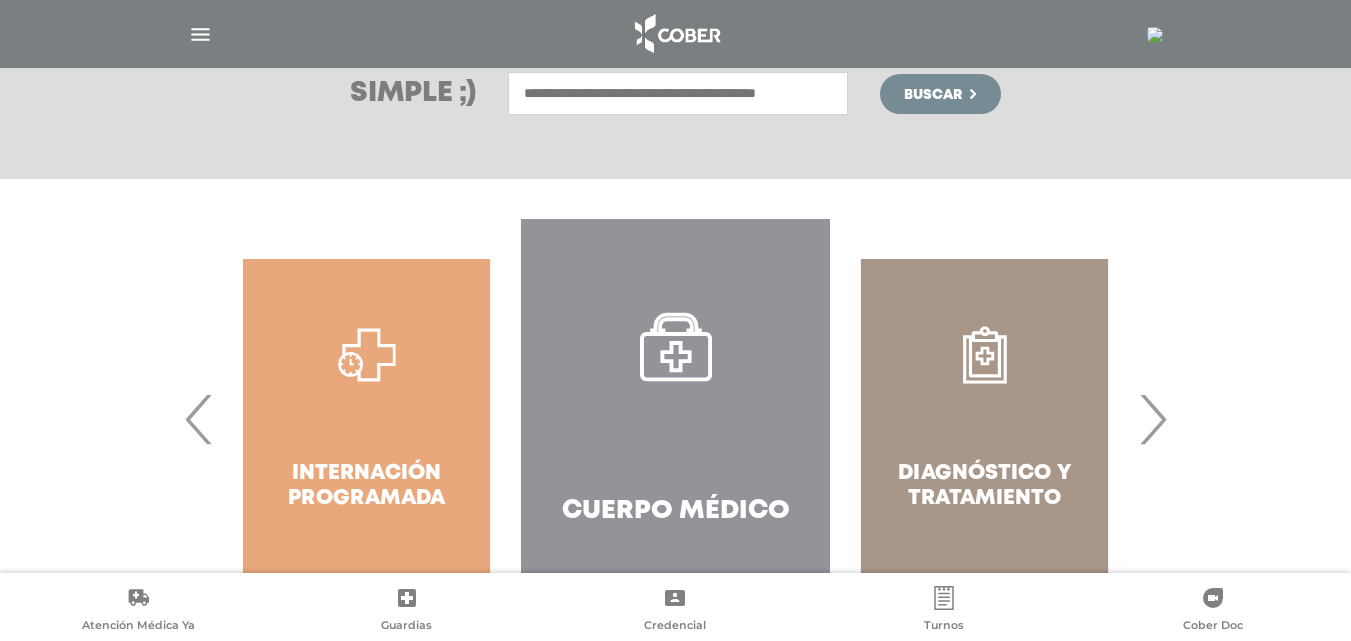 click on "›" at bounding box center [1152, 419] 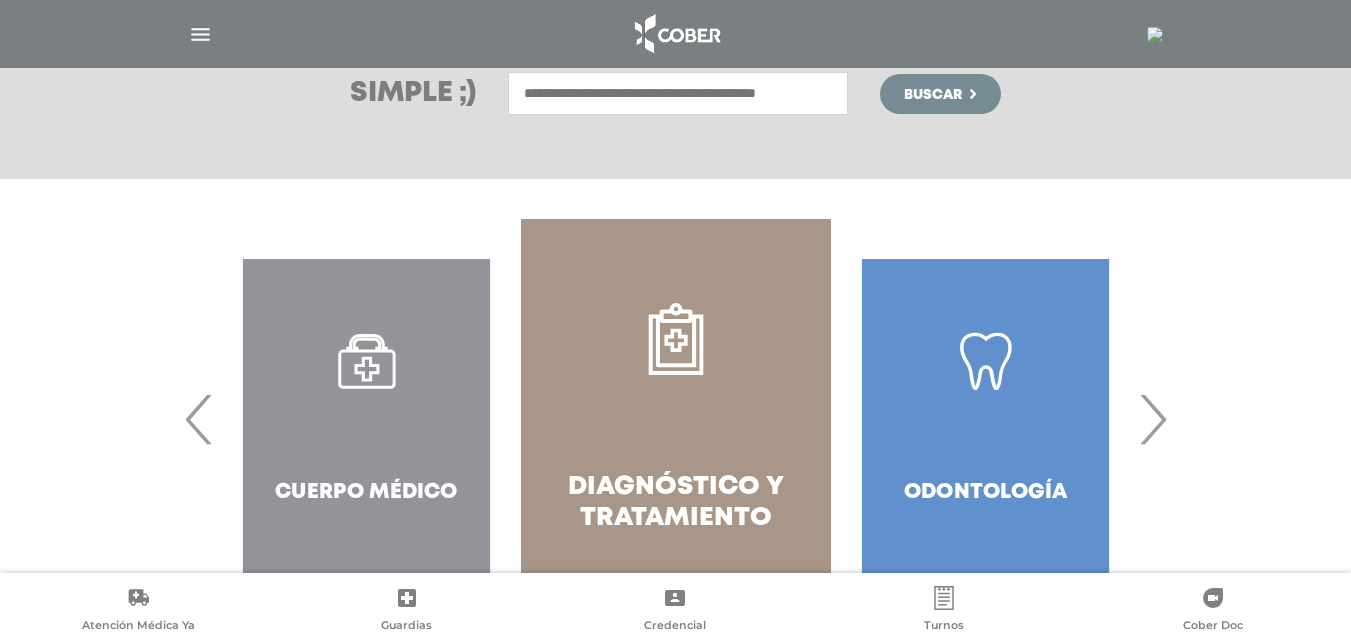 click on "›" at bounding box center (1152, 419) 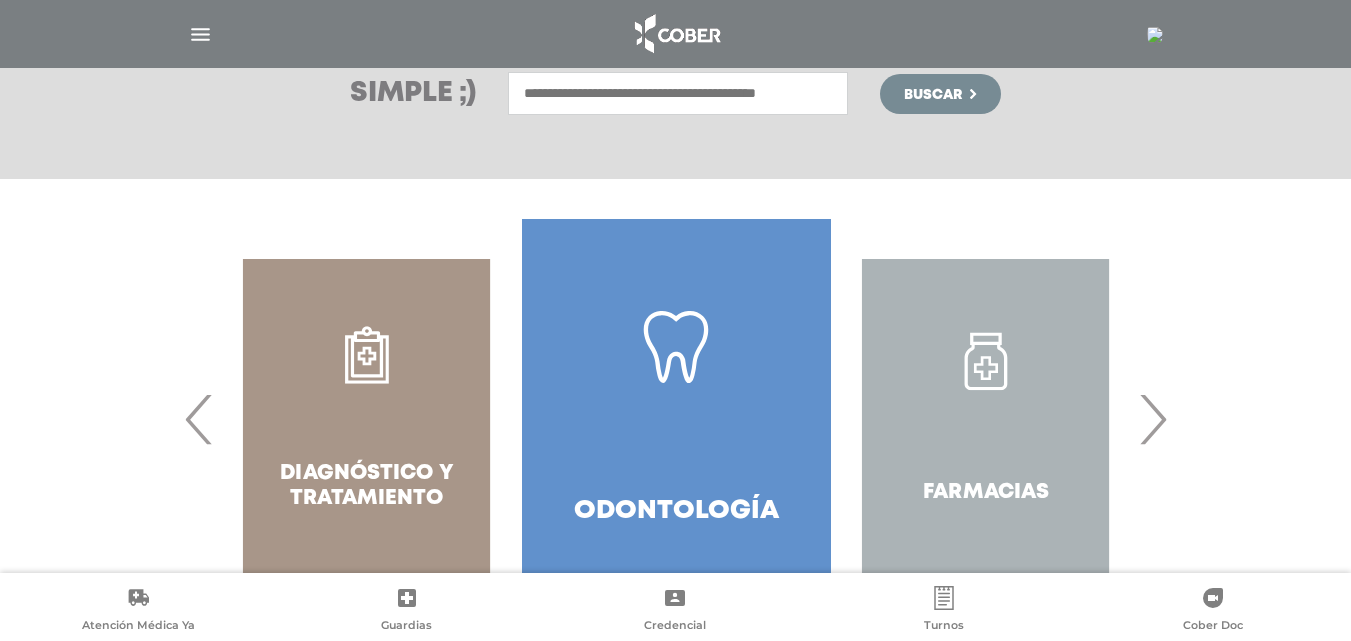 click on "›" at bounding box center (1152, 419) 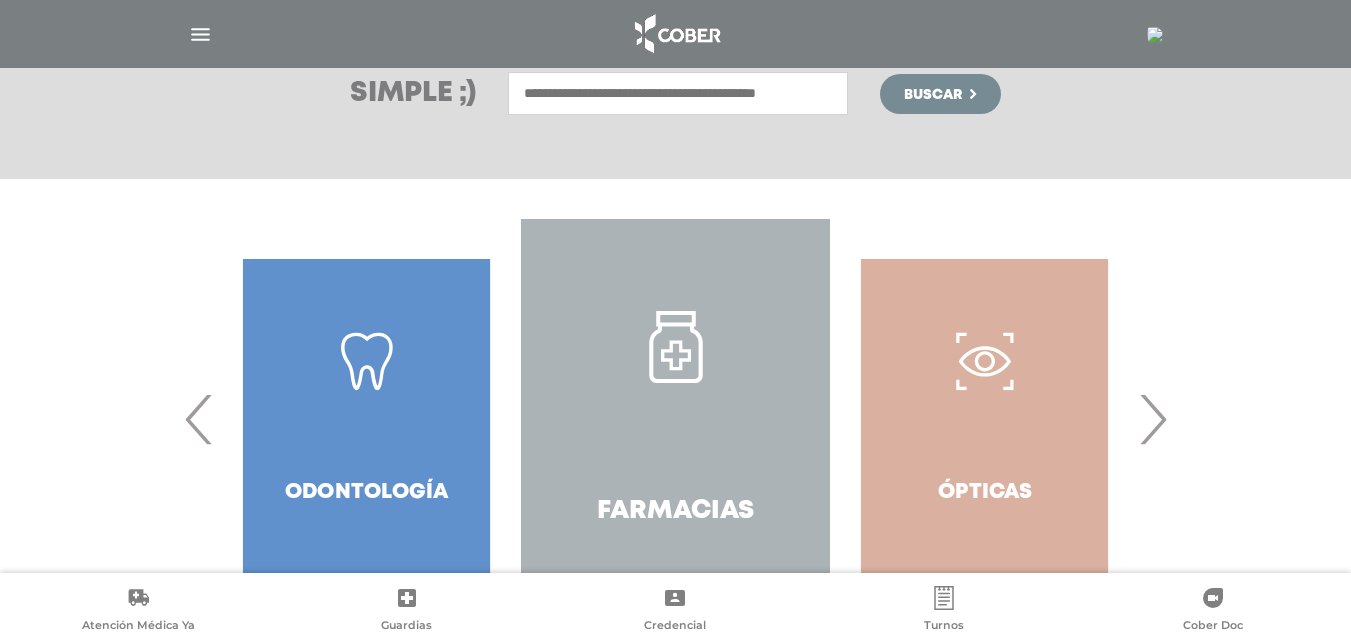 click on "›" at bounding box center (1152, 419) 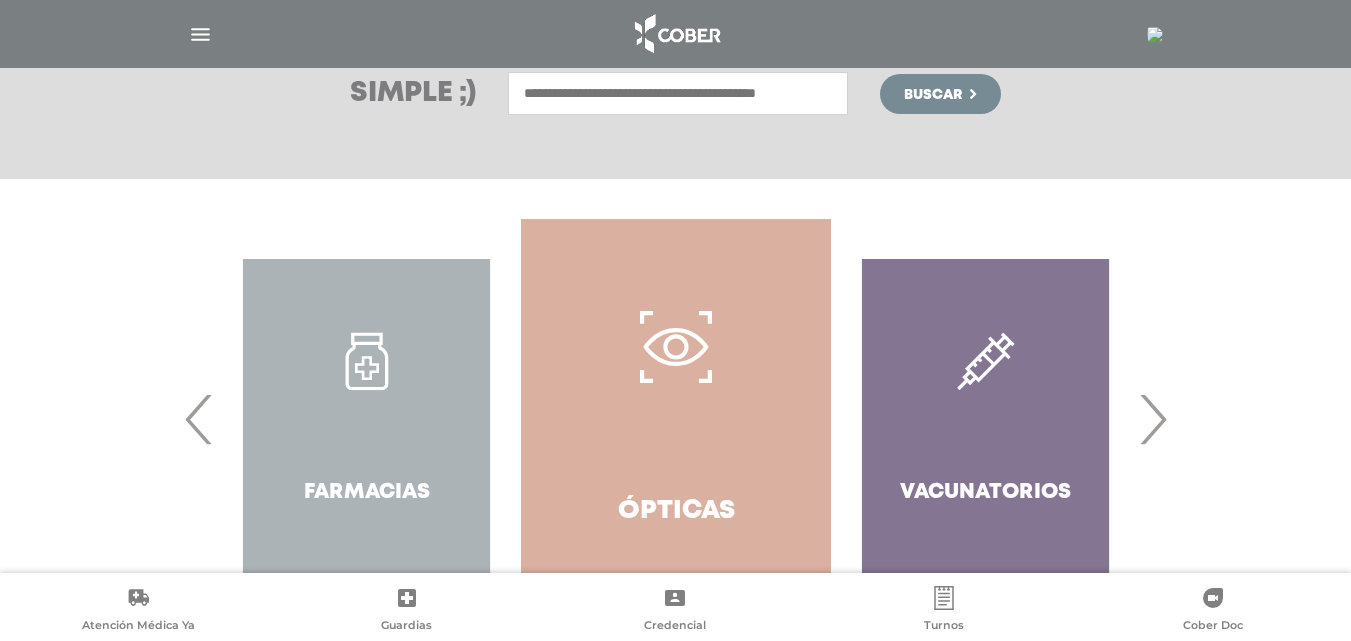 click on "›" at bounding box center [1152, 419] 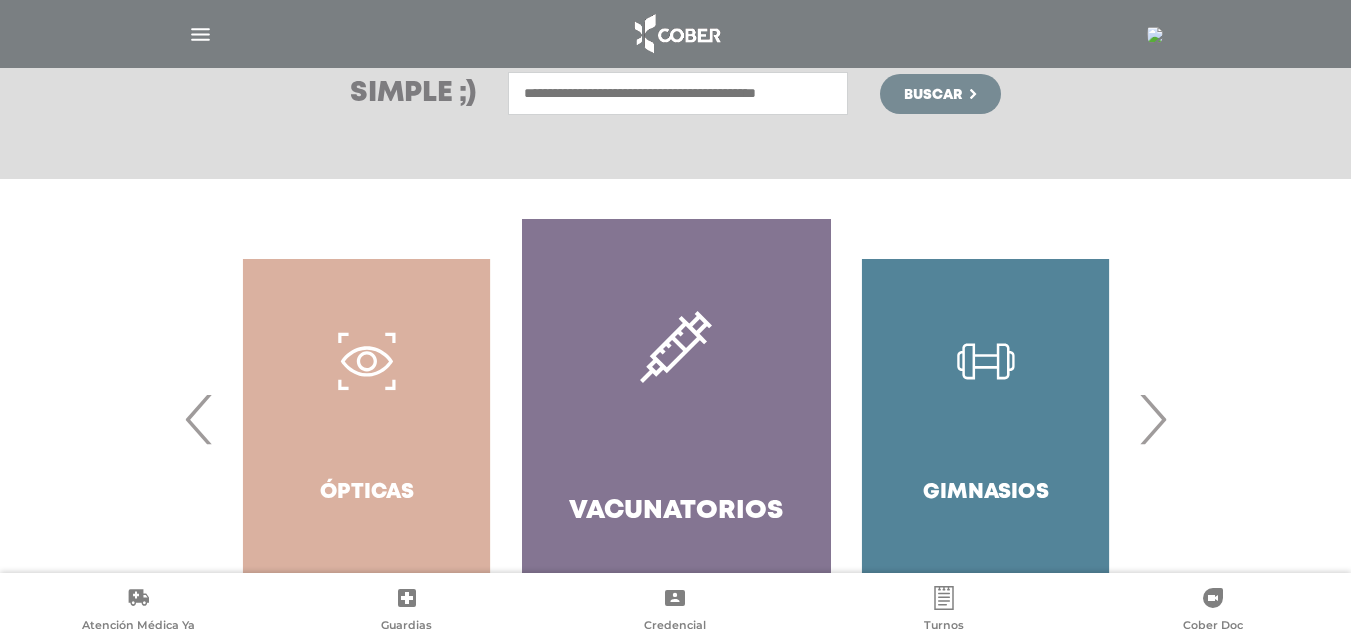 click on "›" at bounding box center [1152, 419] 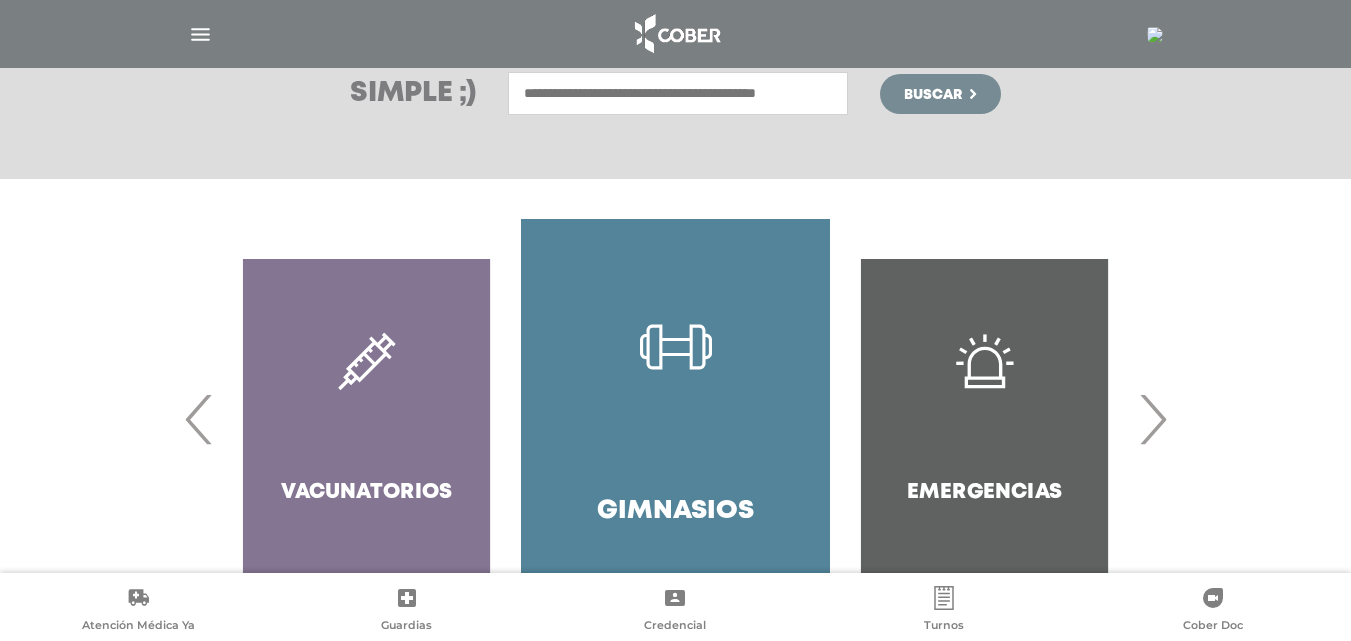 click on "›" at bounding box center [1152, 419] 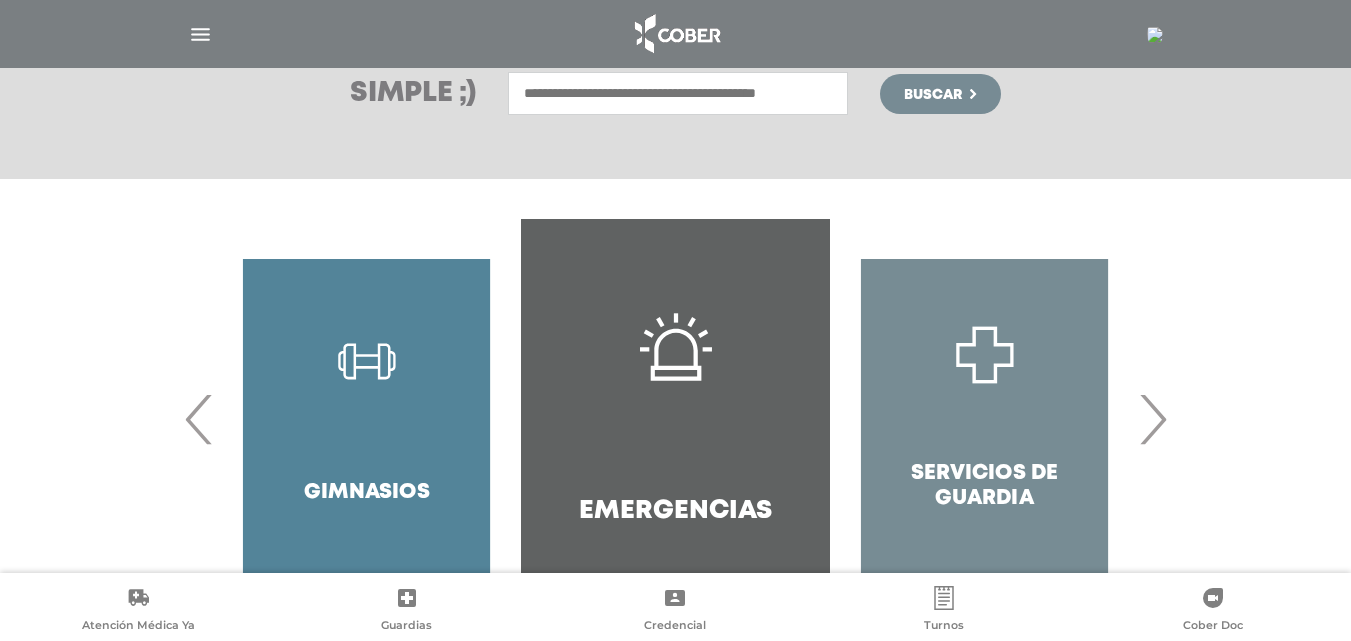 click on "Simple ;)
Buscar" at bounding box center [675, 93] 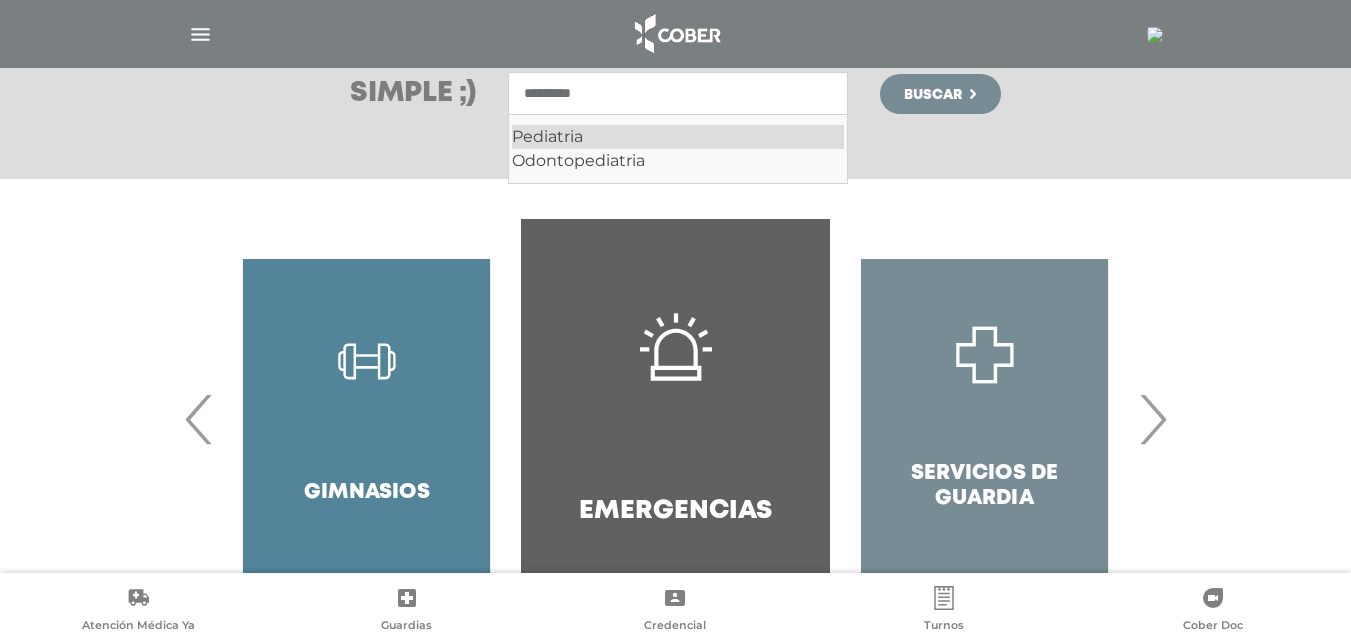 click on "Pediatria" at bounding box center (678, 137) 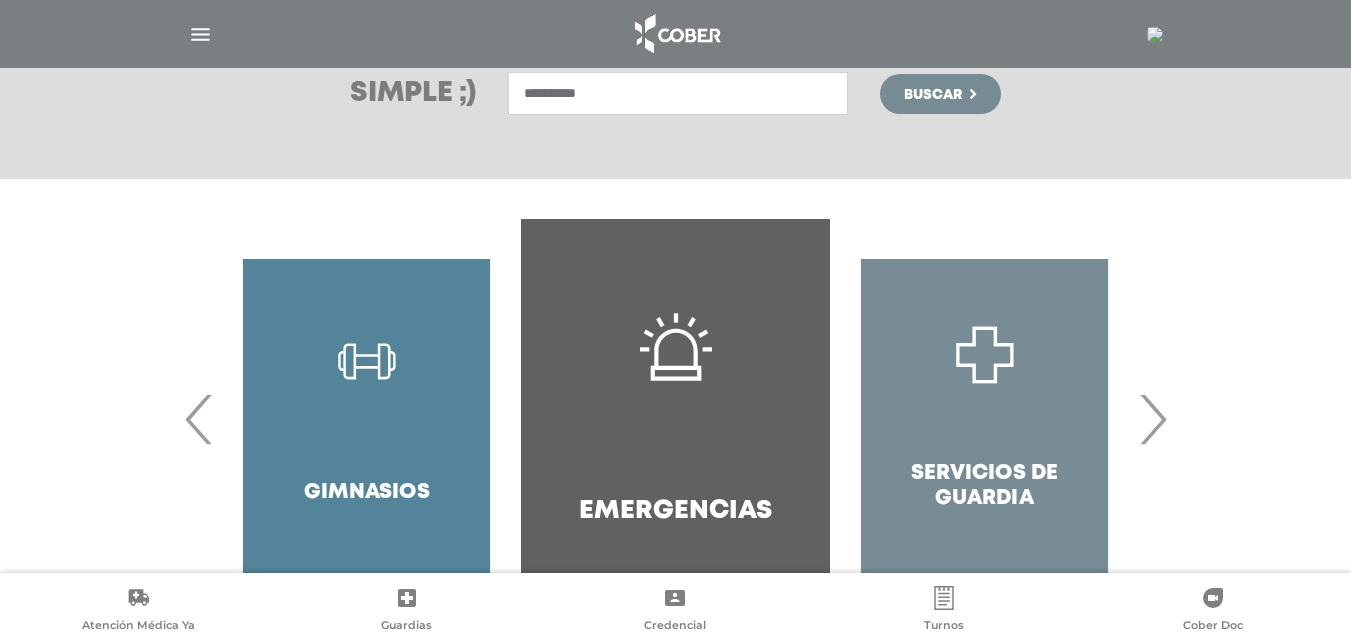 type on "*********" 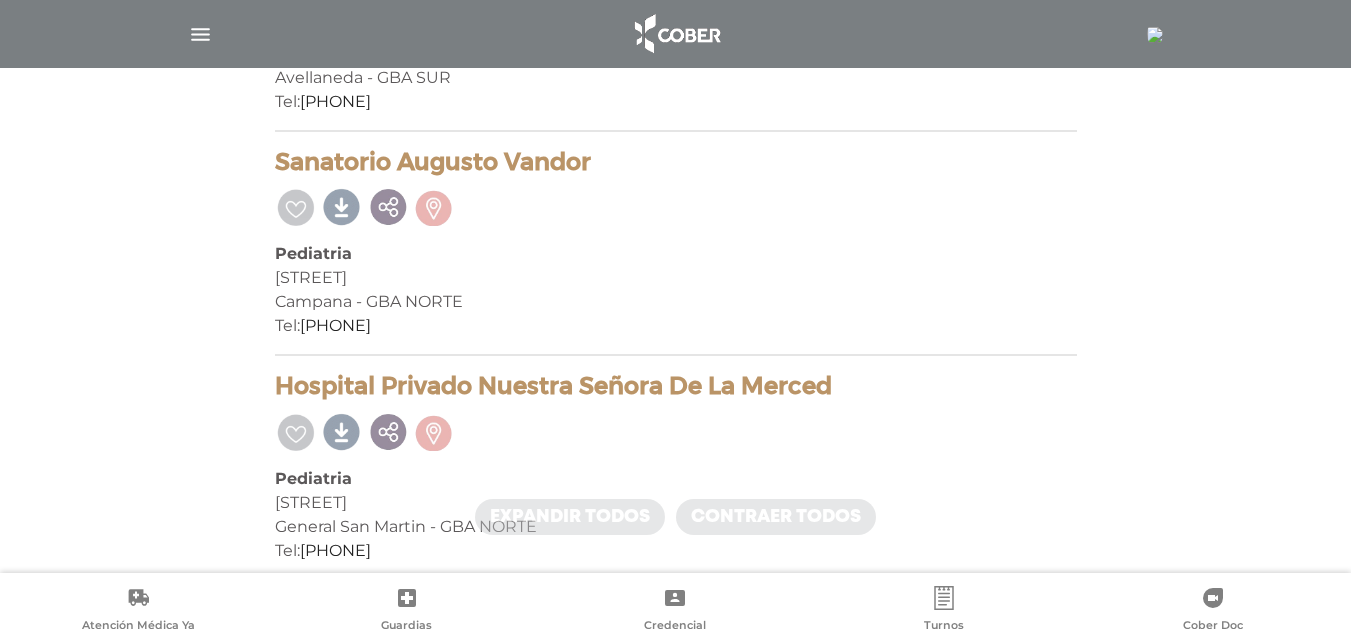 scroll, scrollTop: 26200, scrollLeft: 0, axis: vertical 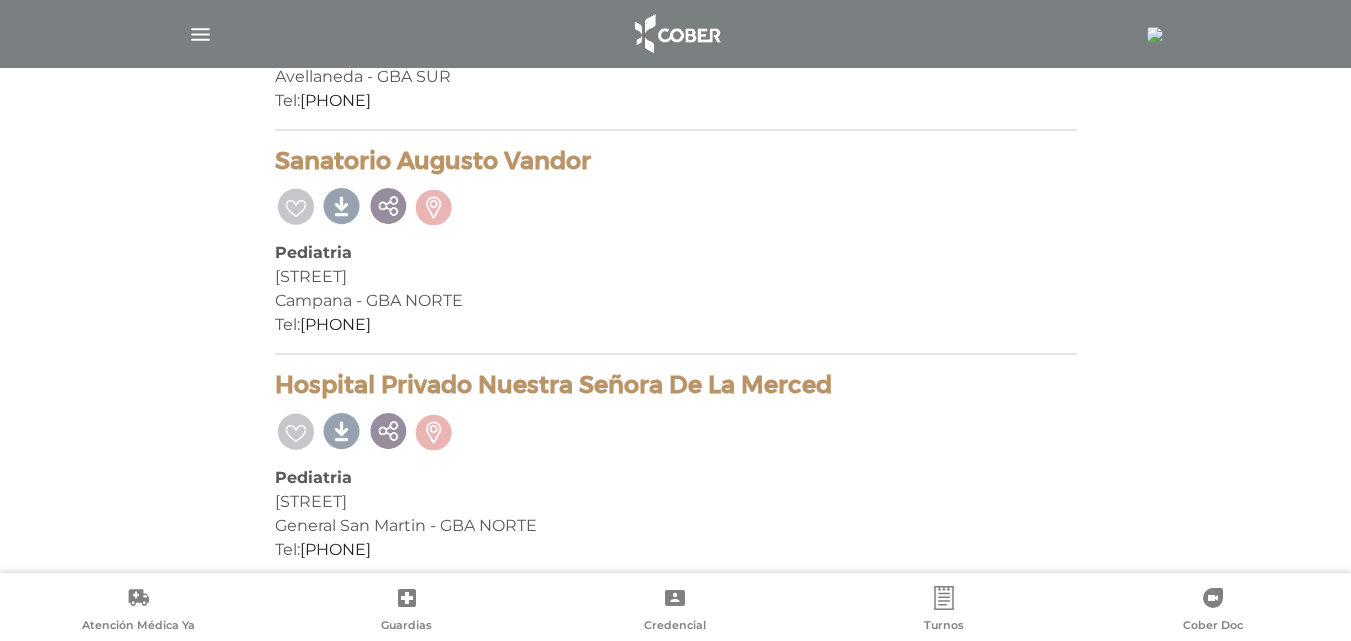 click at bounding box center (1155, 35) 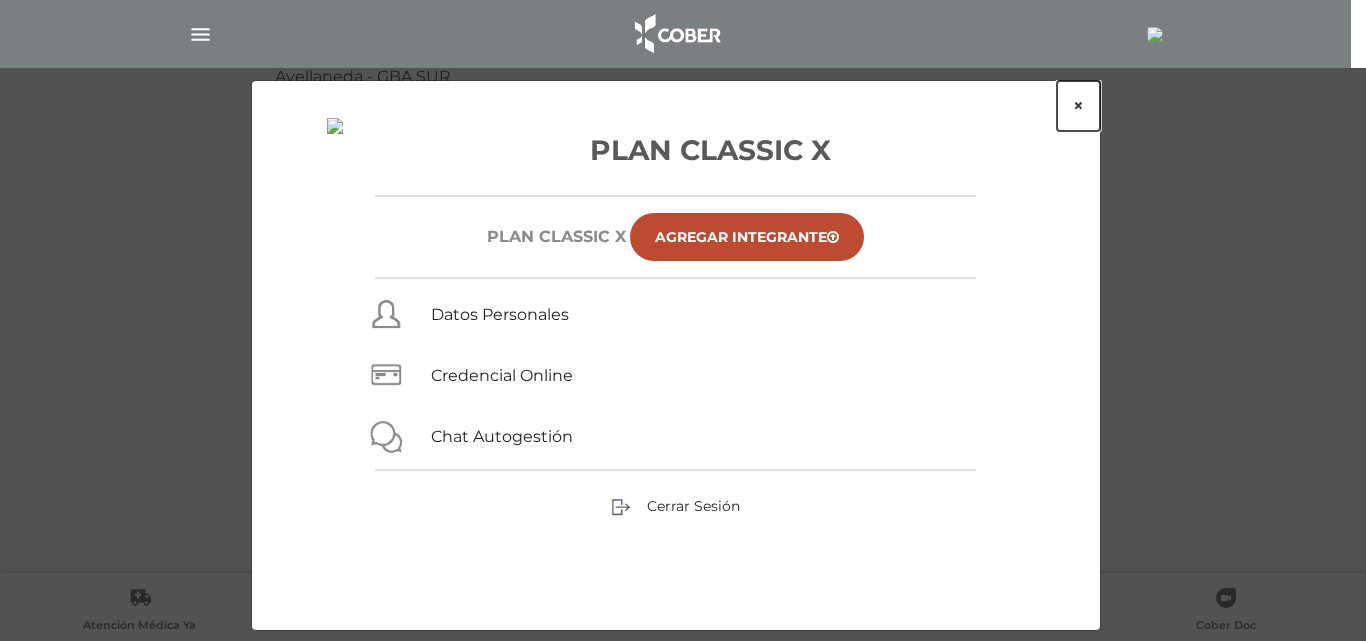 click on "×" at bounding box center [1078, 106] 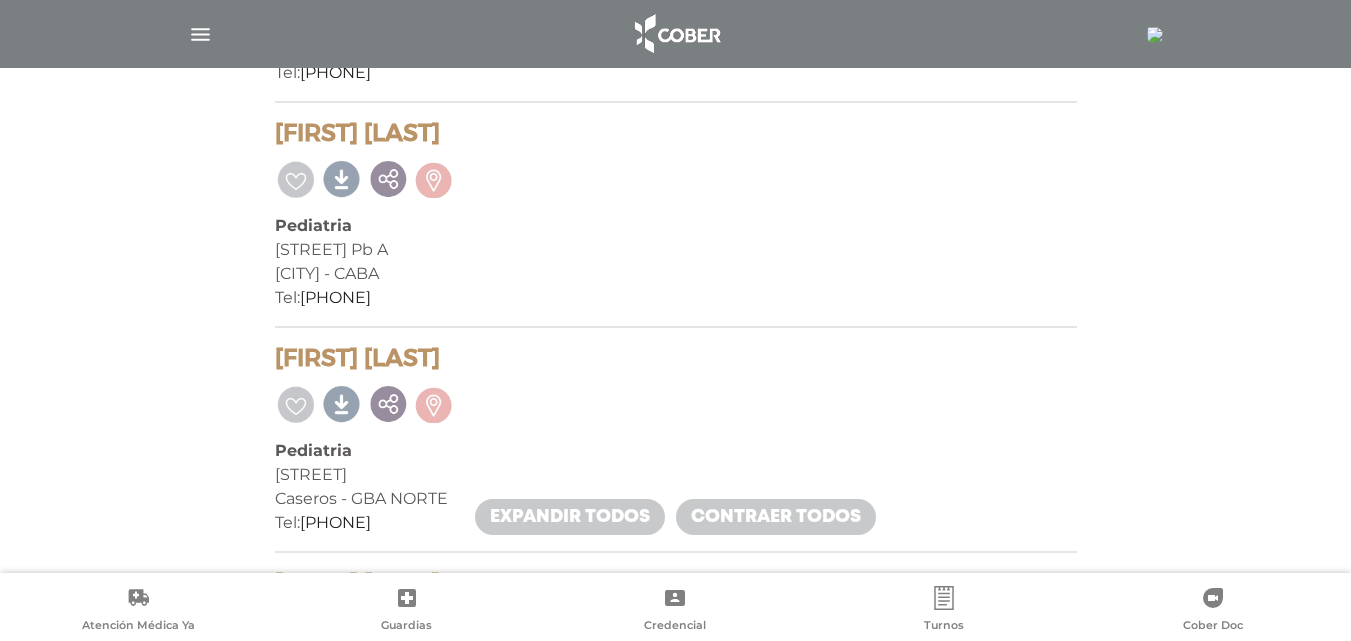 scroll, scrollTop: 21798, scrollLeft: 0, axis: vertical 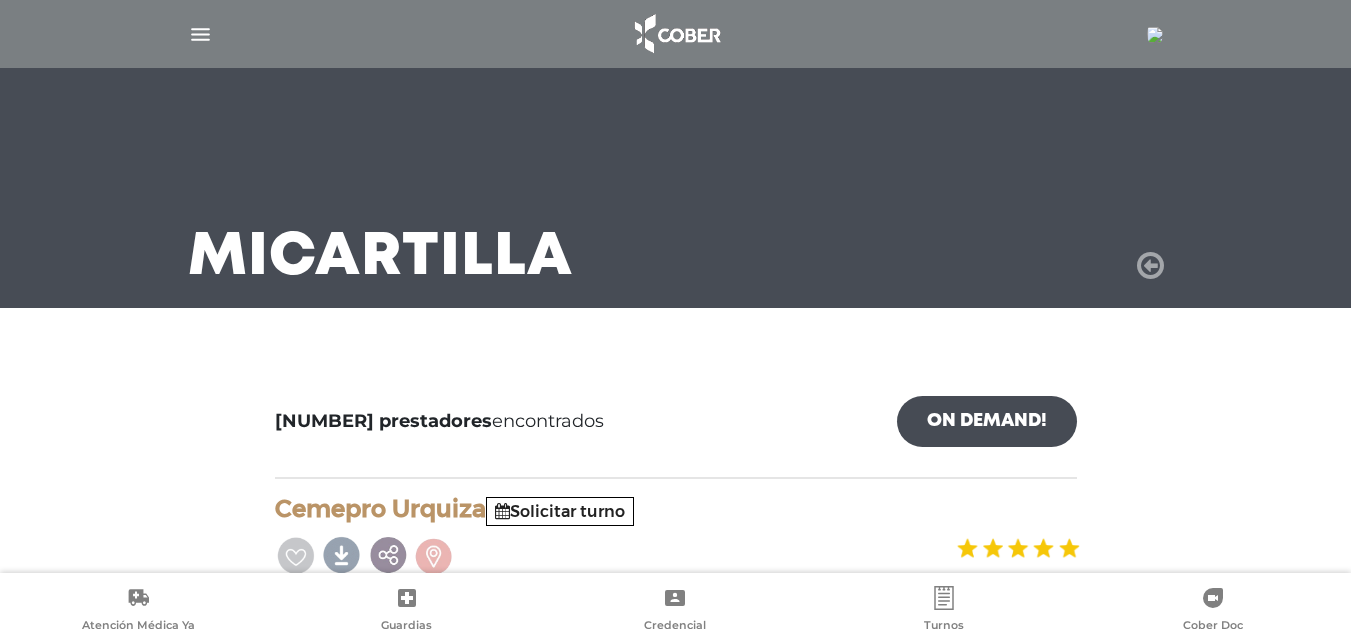 click at bounding box center [1150, 266] 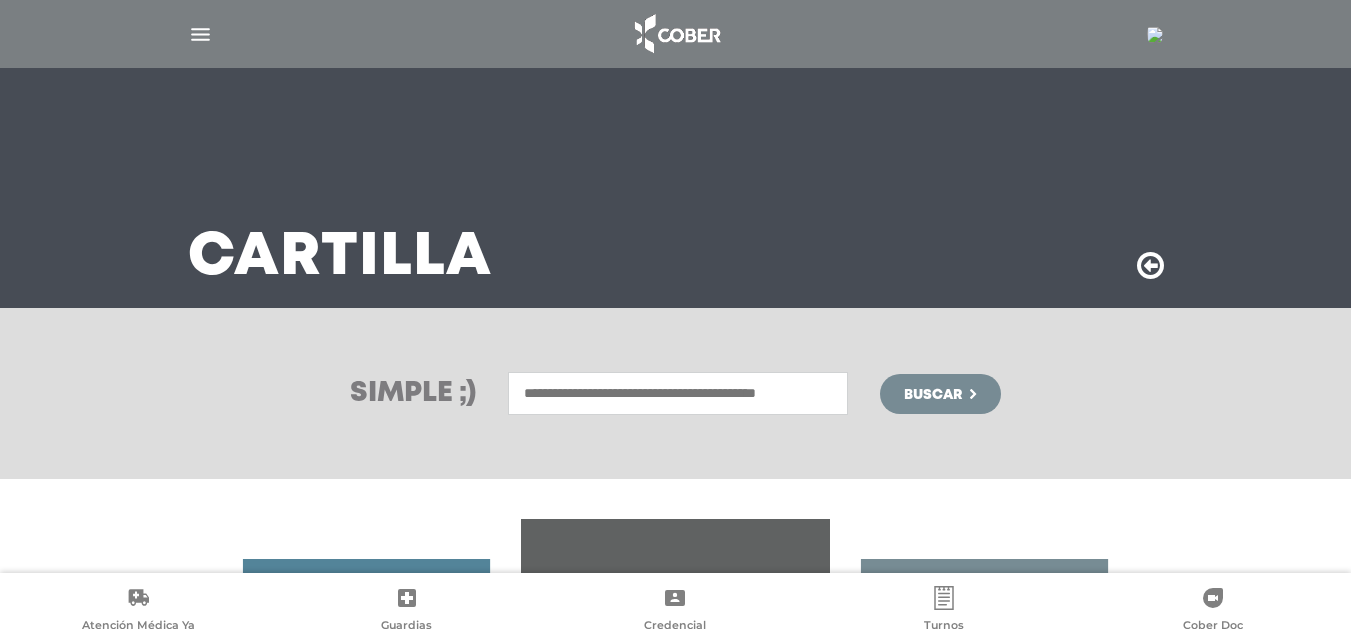 scroll, scrollTop: 0, scrollLeft: 0, axis: both 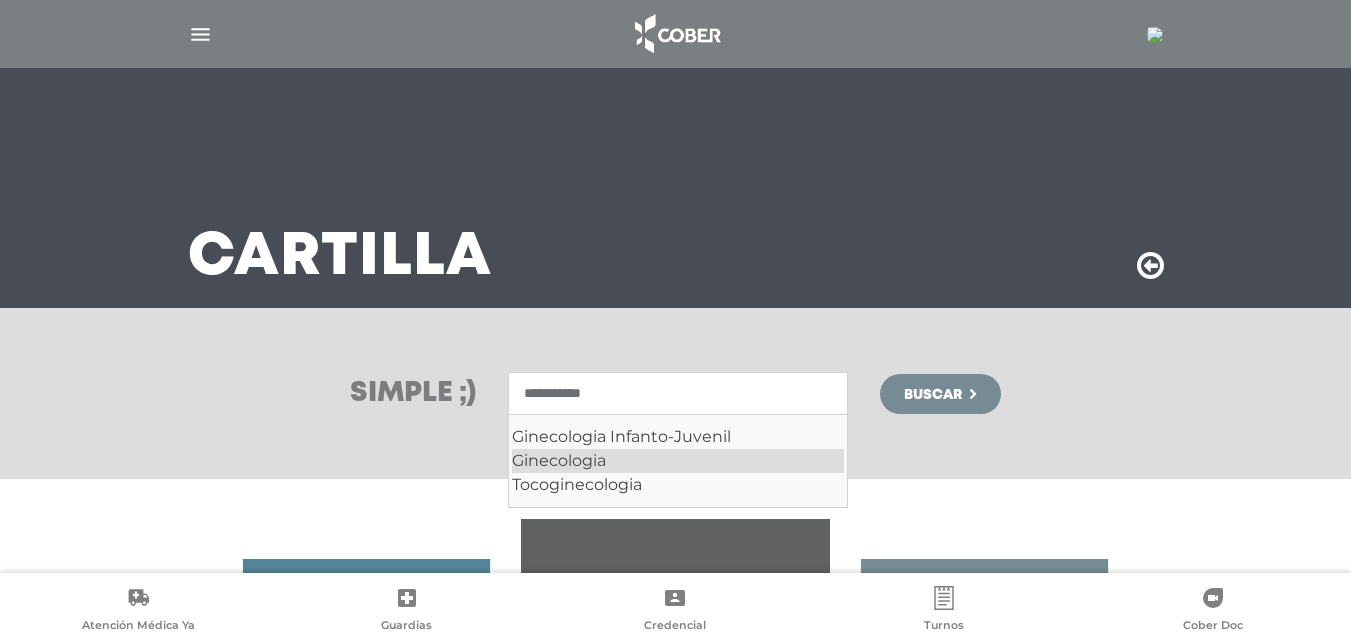 click on "Ginecologia" at bounding box center [678, 461] 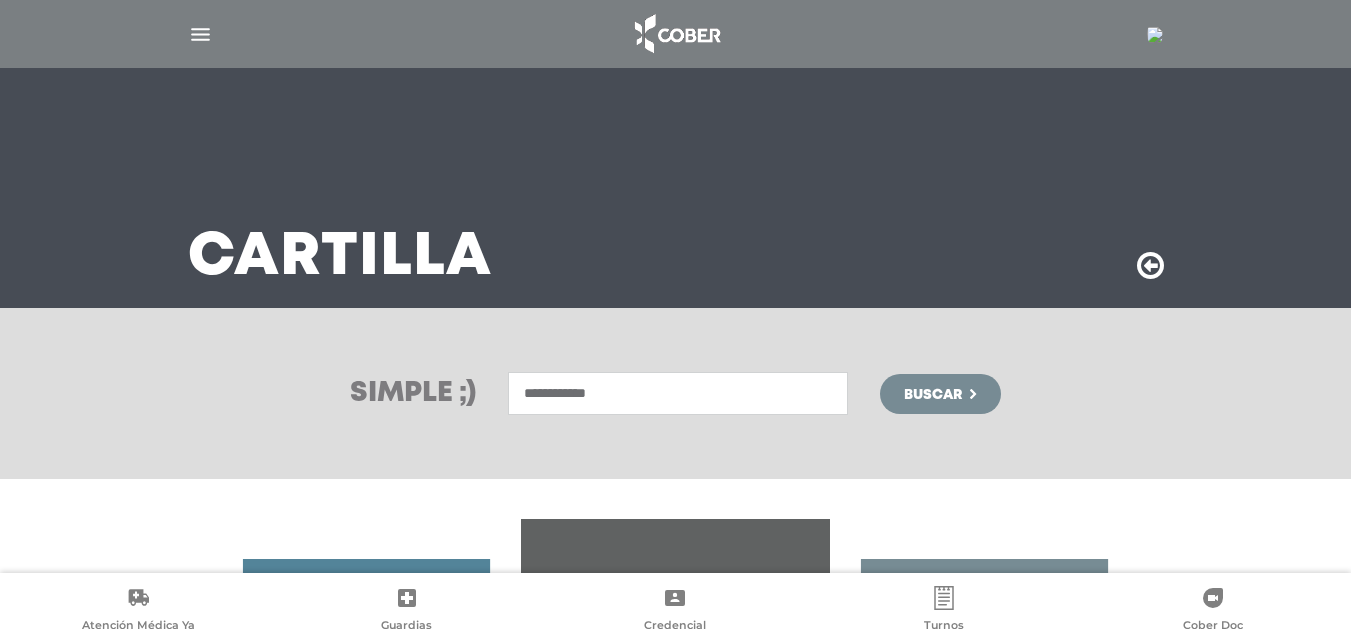 type on "**********" 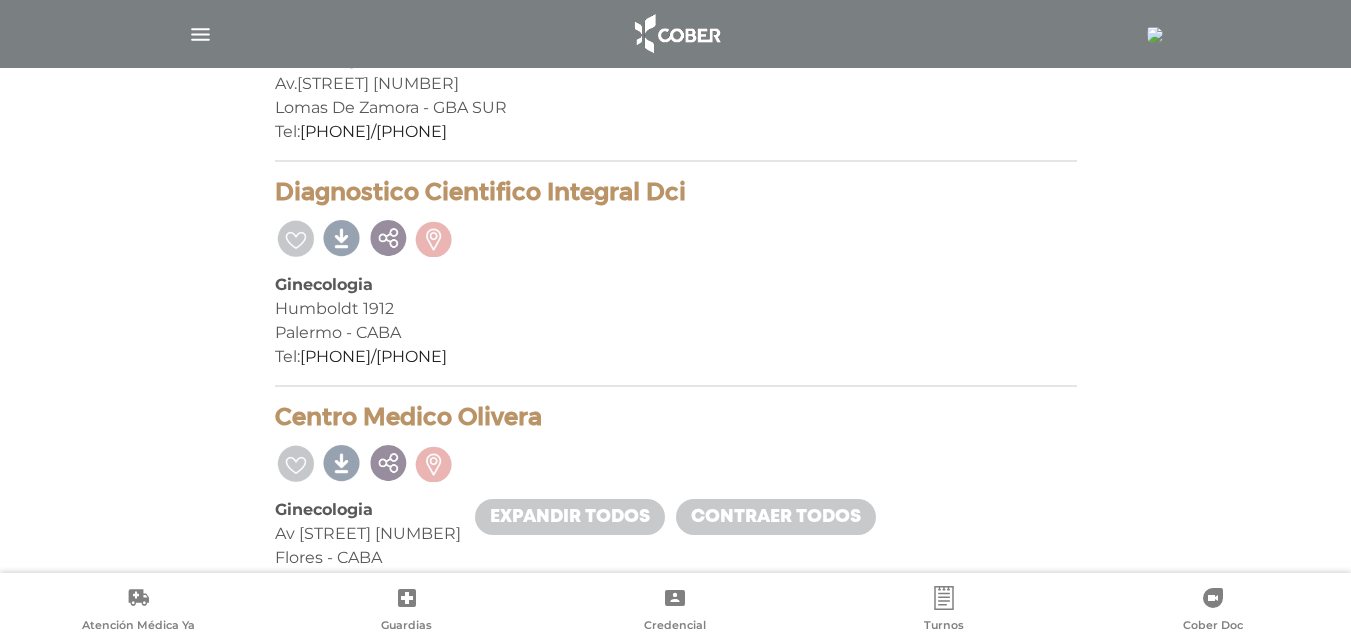scroll, scrollTop: 9100, scrollLeft: 0, axis: vertical 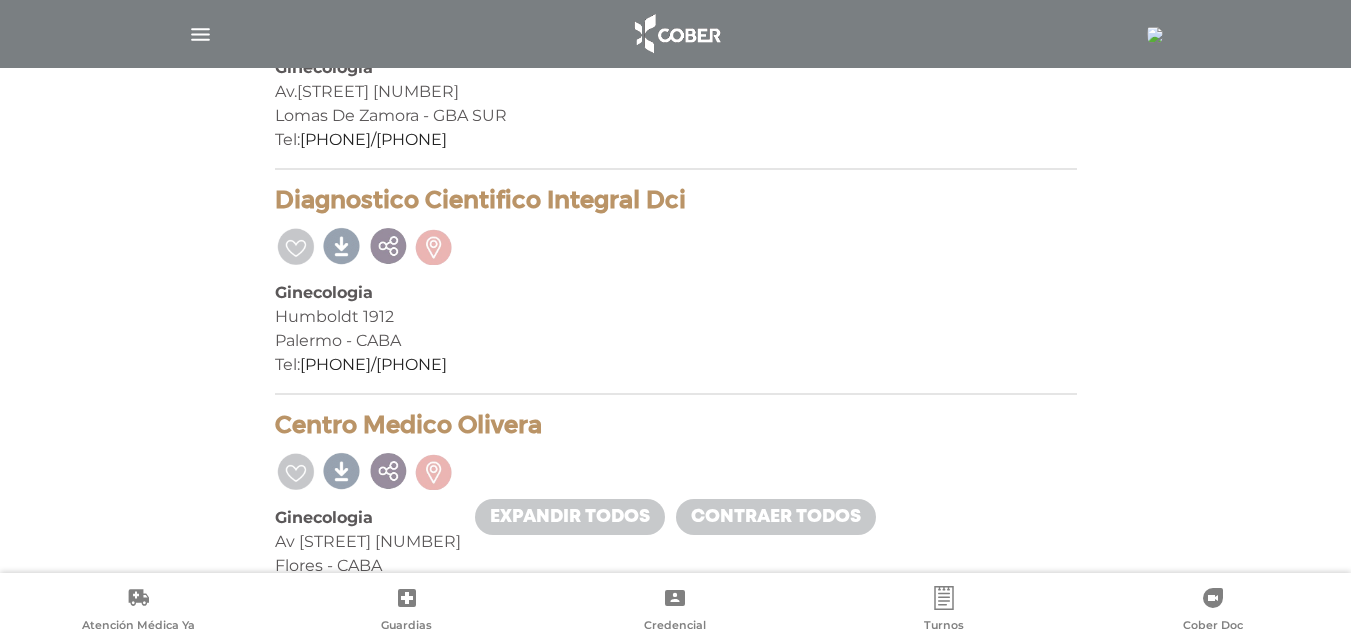 click at bounding box center [200, 34] 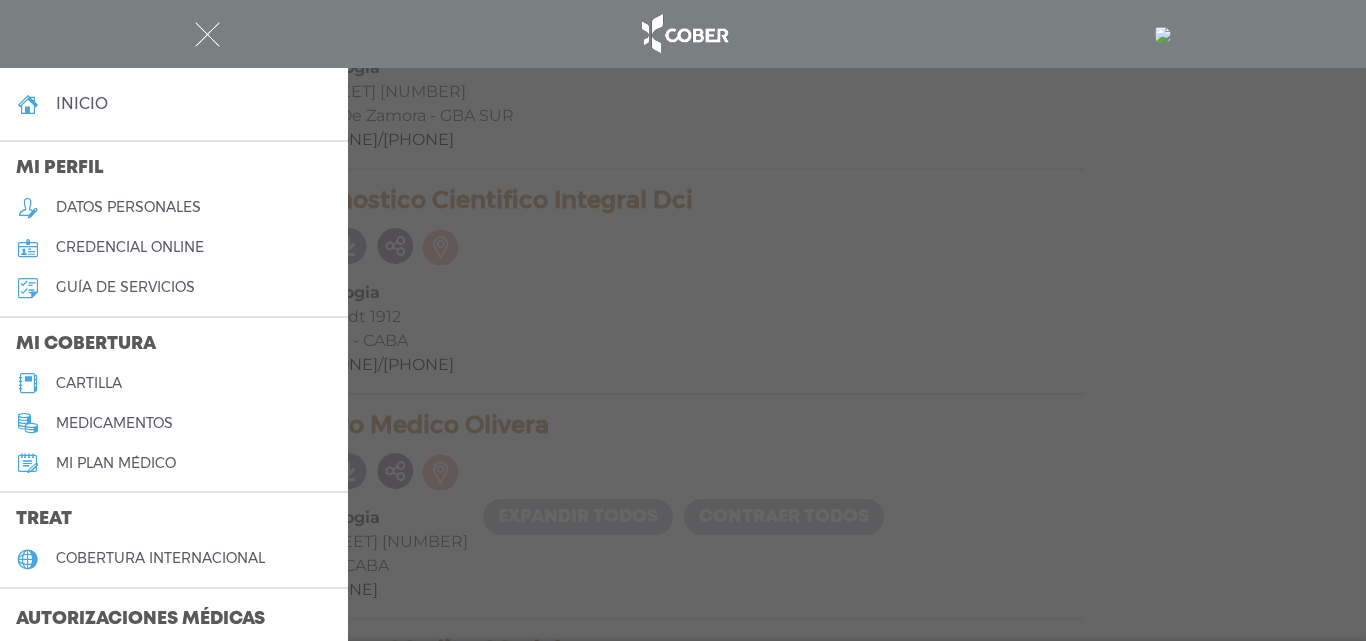 click on "cartilla" at bounding box center [89, 383] 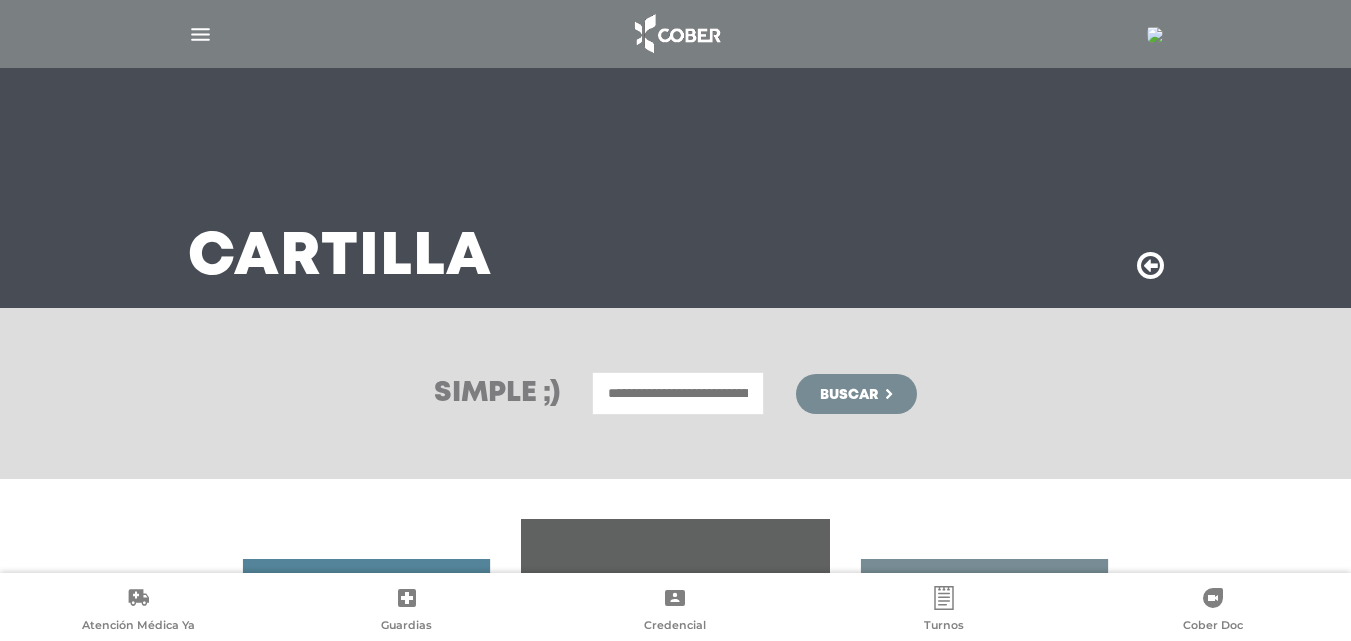 scroll, scrollTop: 0, scrollLeft: 0, axis: both 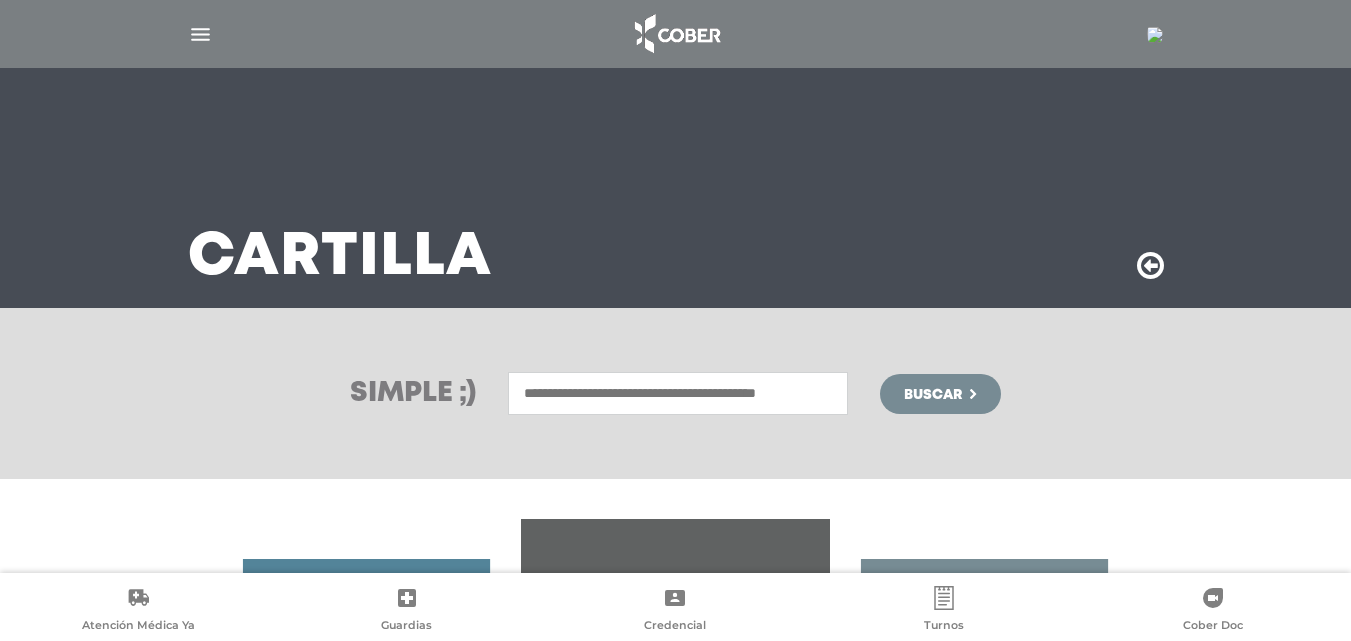 click at bounding box center [678, 393] 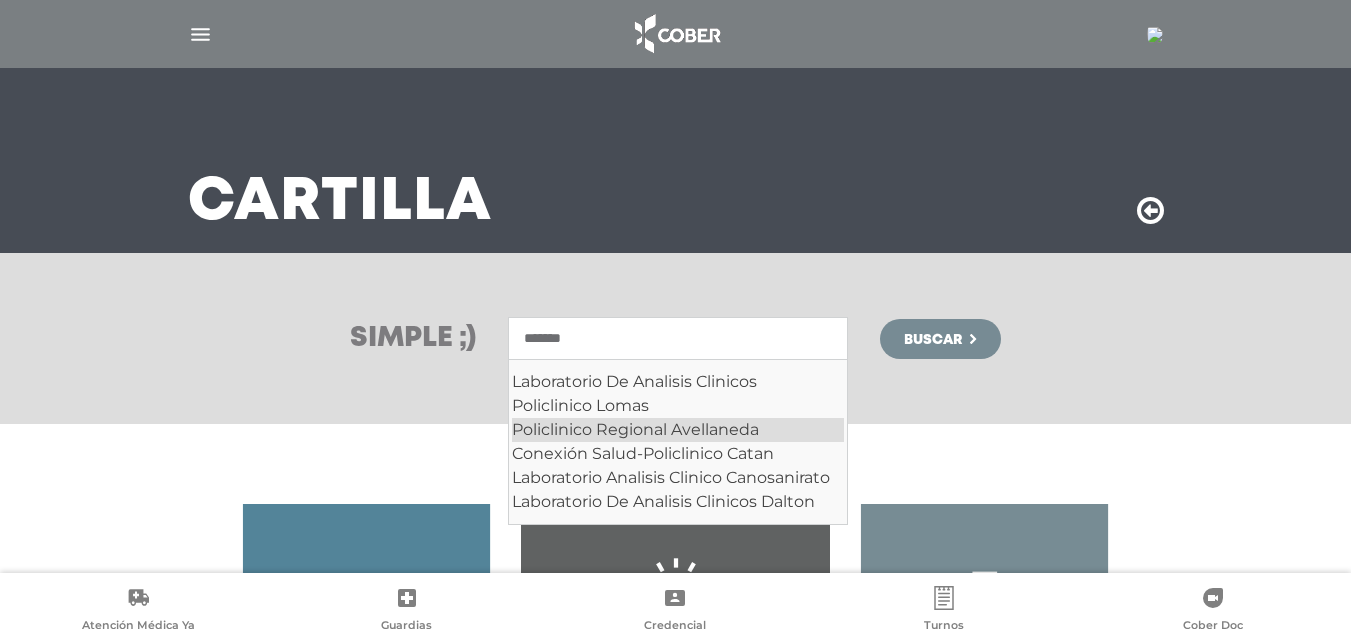 scroll, scrollTop: 100, scrollLeft: 0, axis: vertical 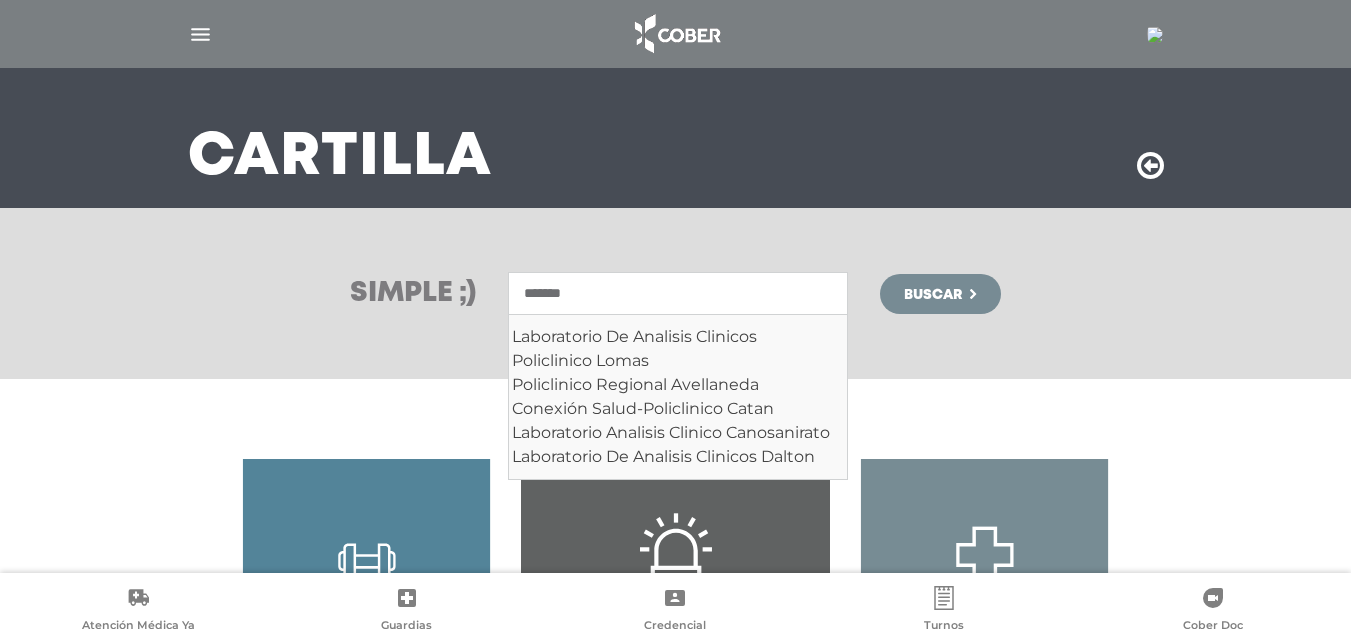 click on "*******" at bounding box center (678, 293) 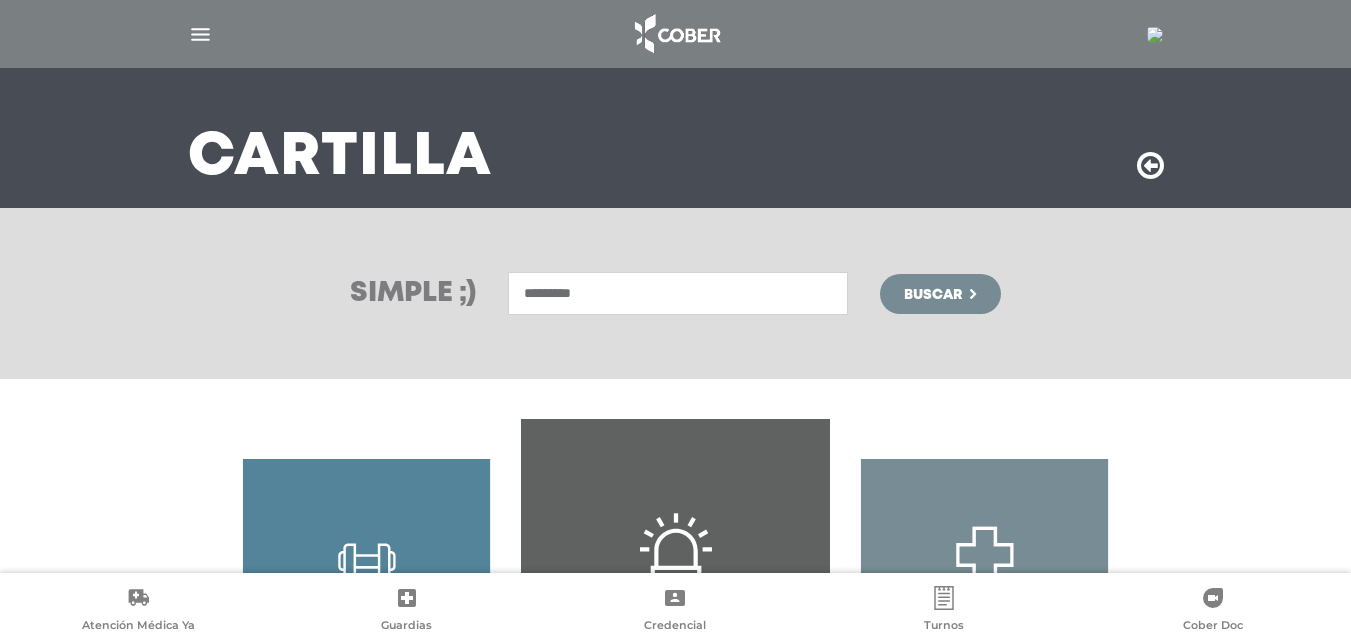 type on "**********" 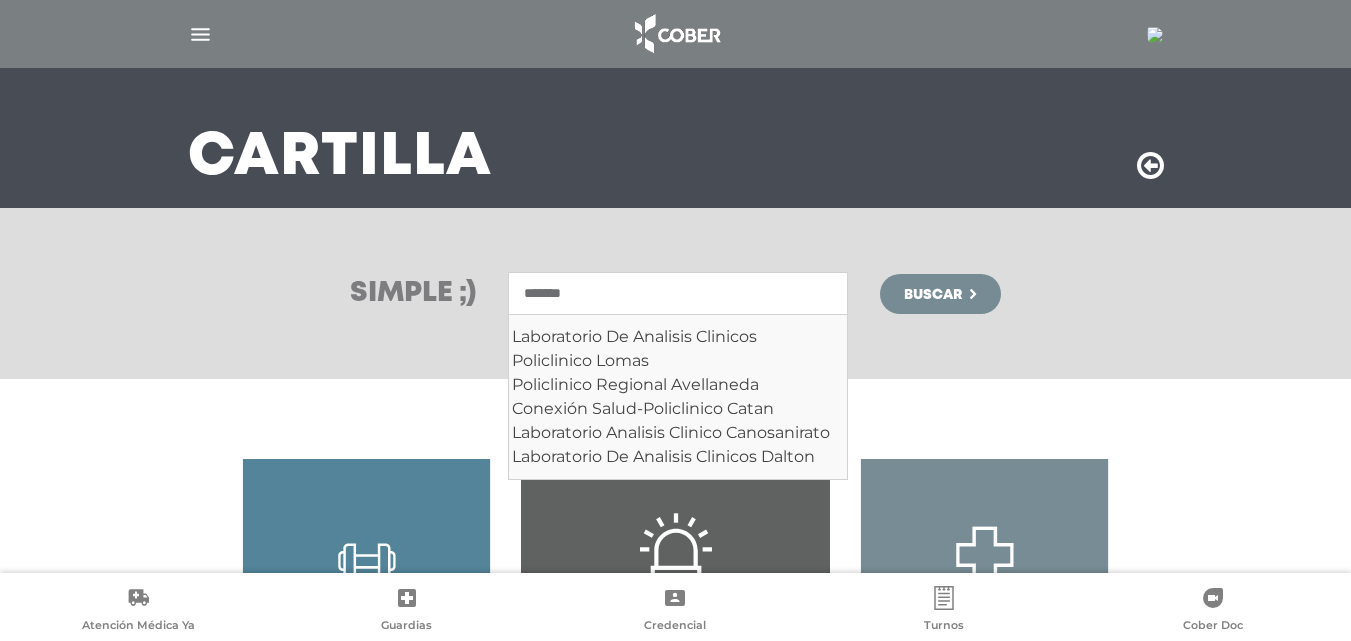 click on "*******" at bounding box center [678, 293] 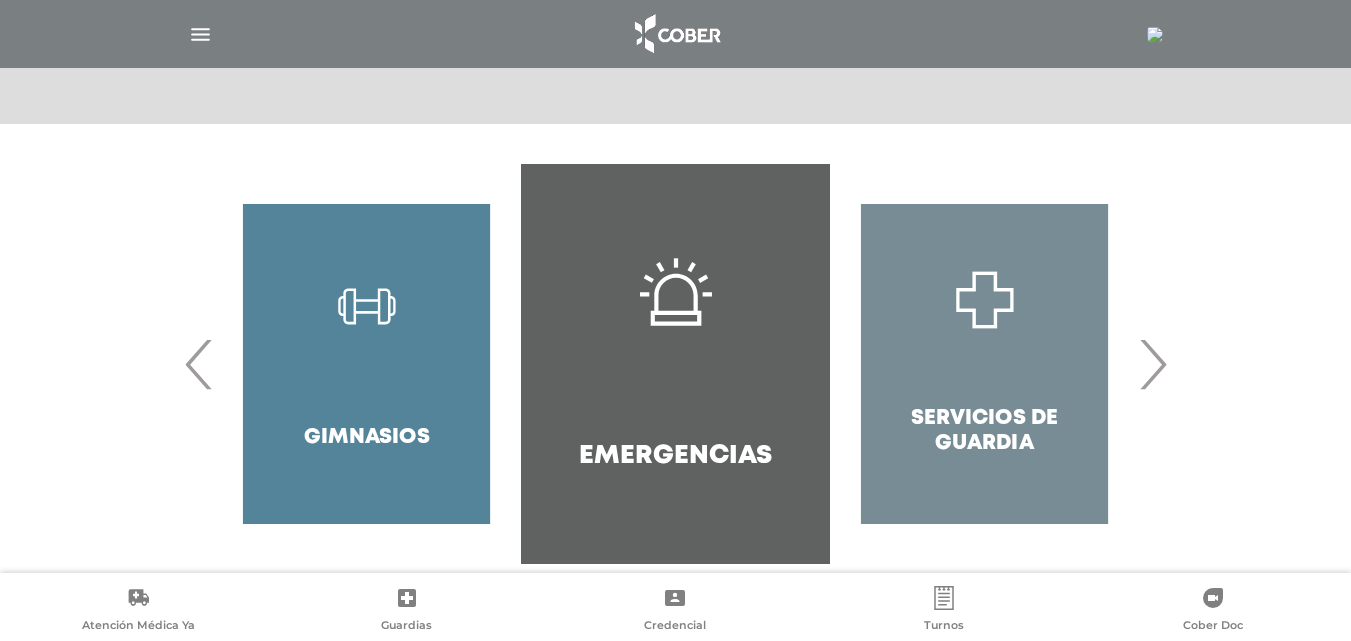 scroll, scrollTop: 386, scrollLeft: 0, axis: vertical 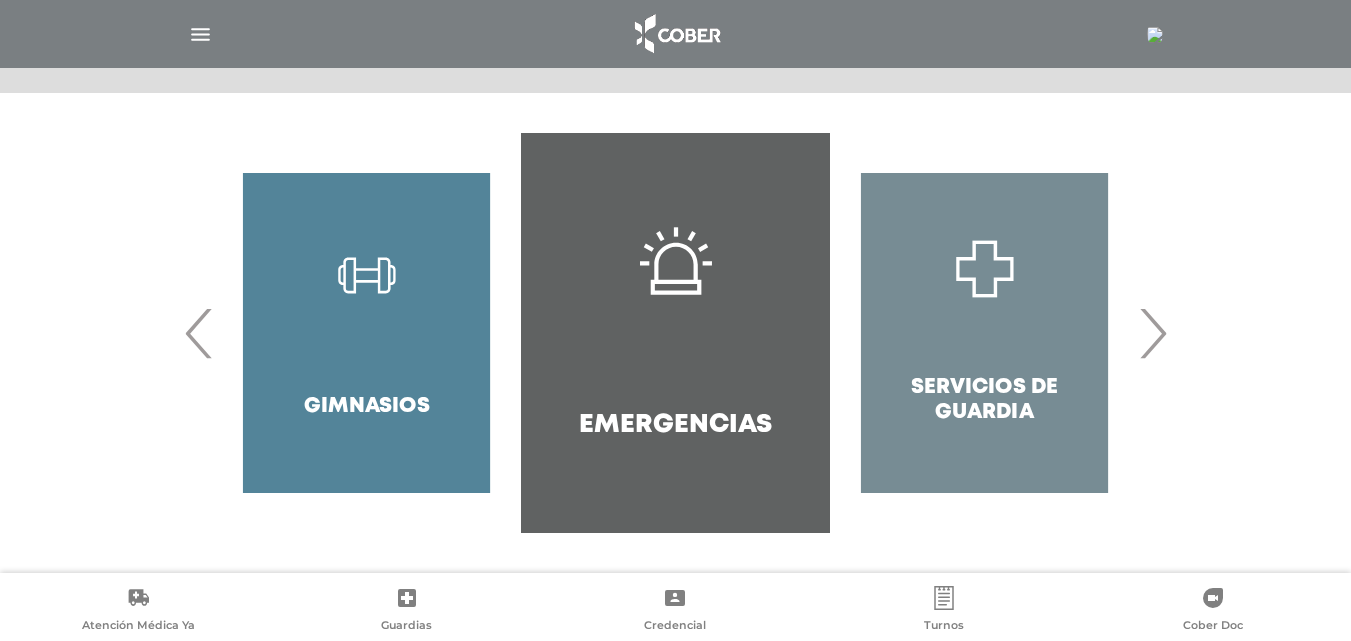click on "›" at bounding box center [1152, 333] 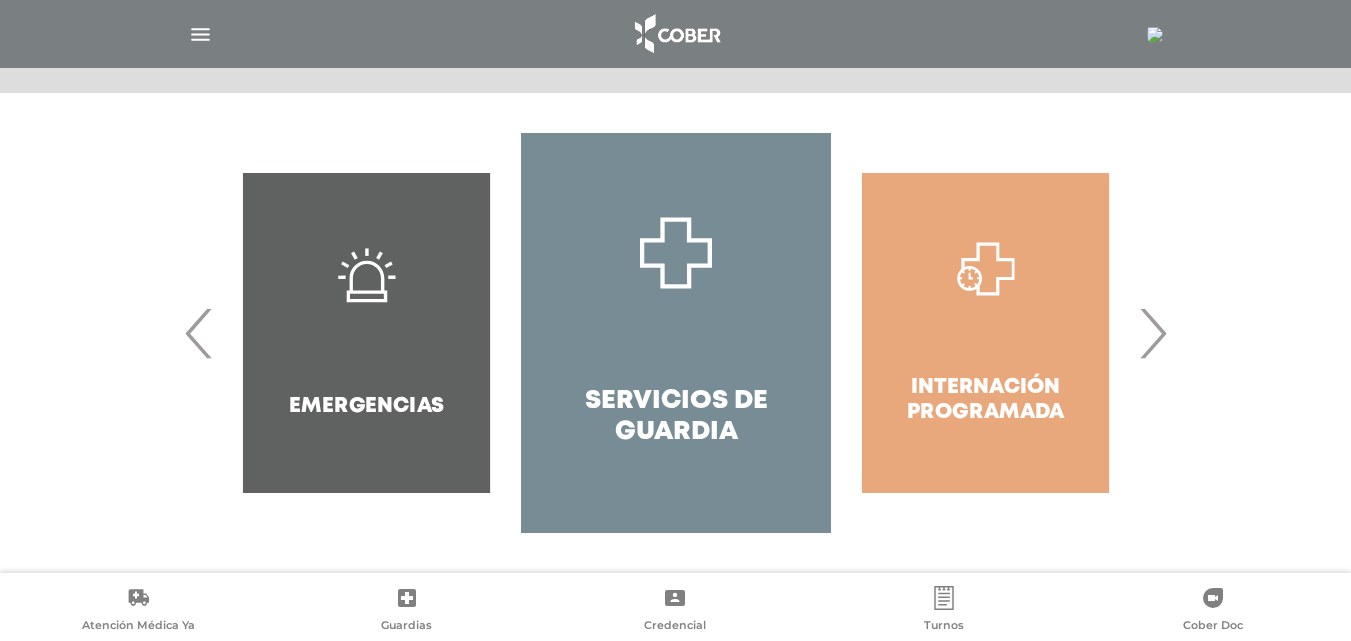 click on "›" at bounding box center (1152, 333) 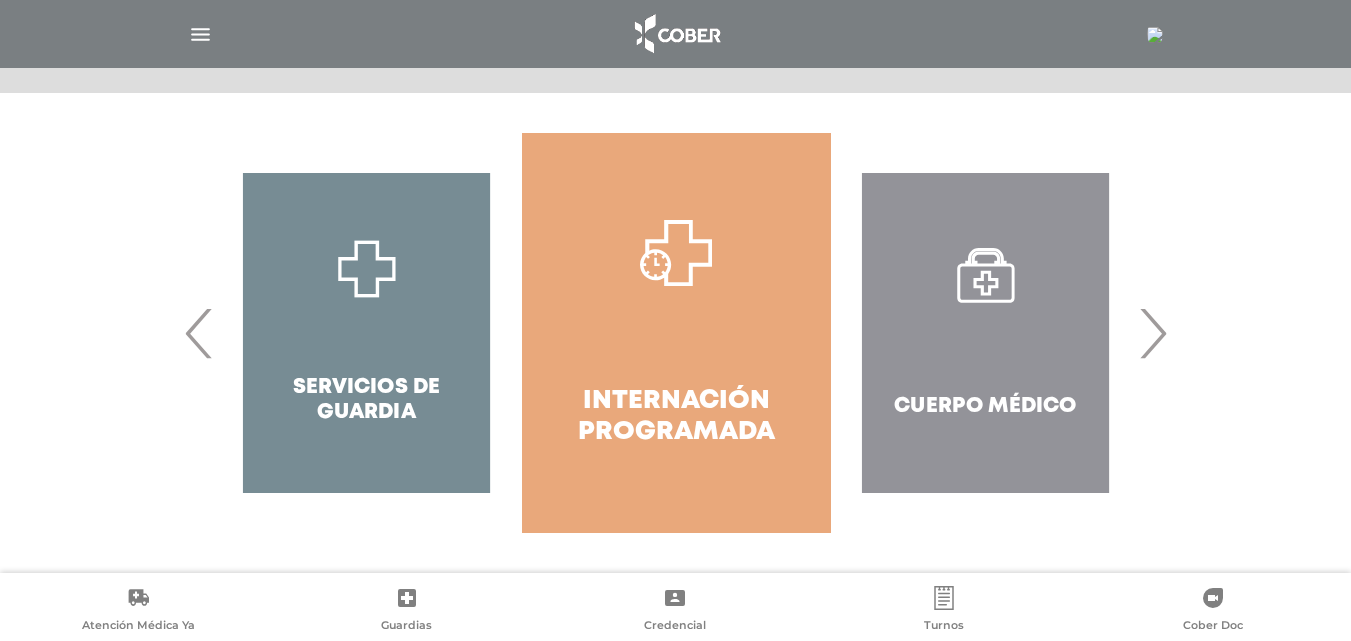 click on "›" at bounding box center (1152, 333) 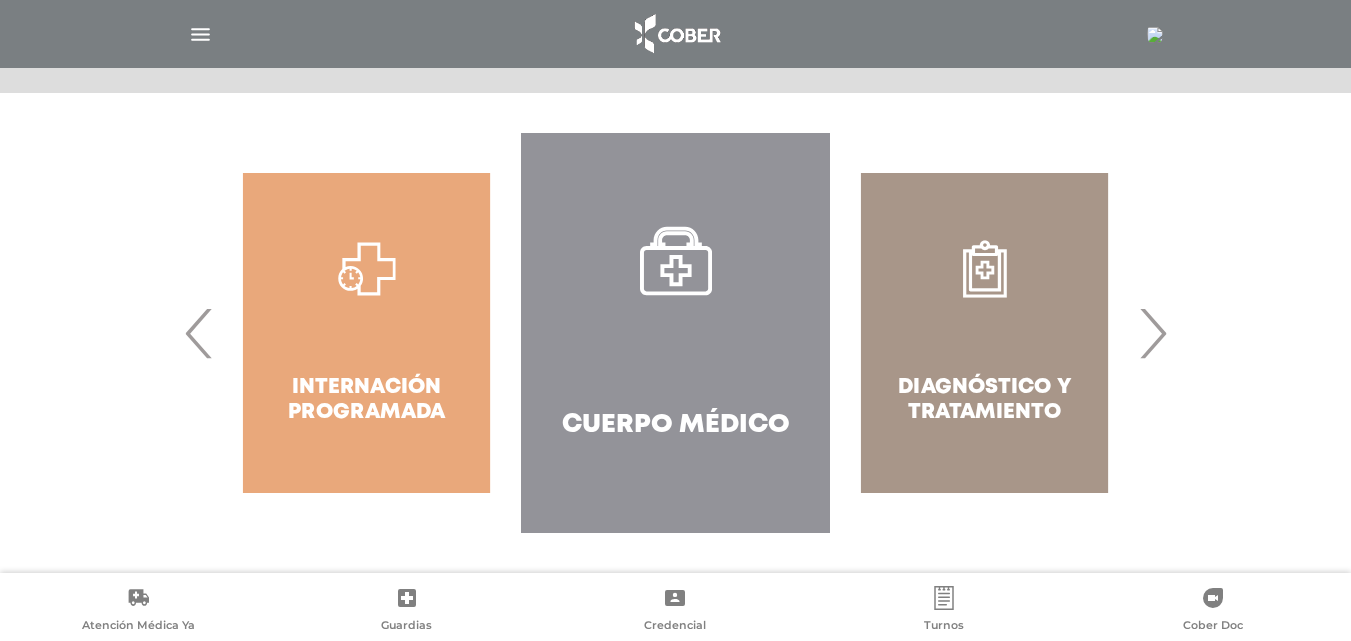click on "›" at bounding box center [1152, 333] 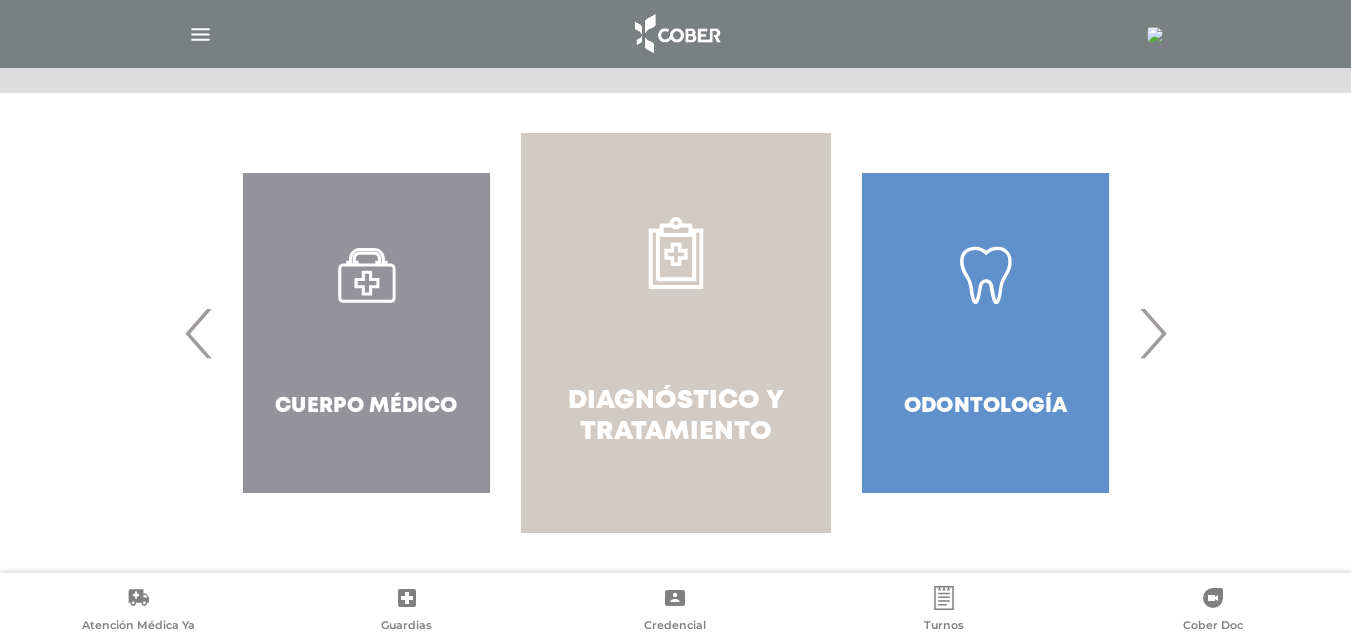 click on "Diagnóstico y Tratamiento" at bounding box center (675, 333) 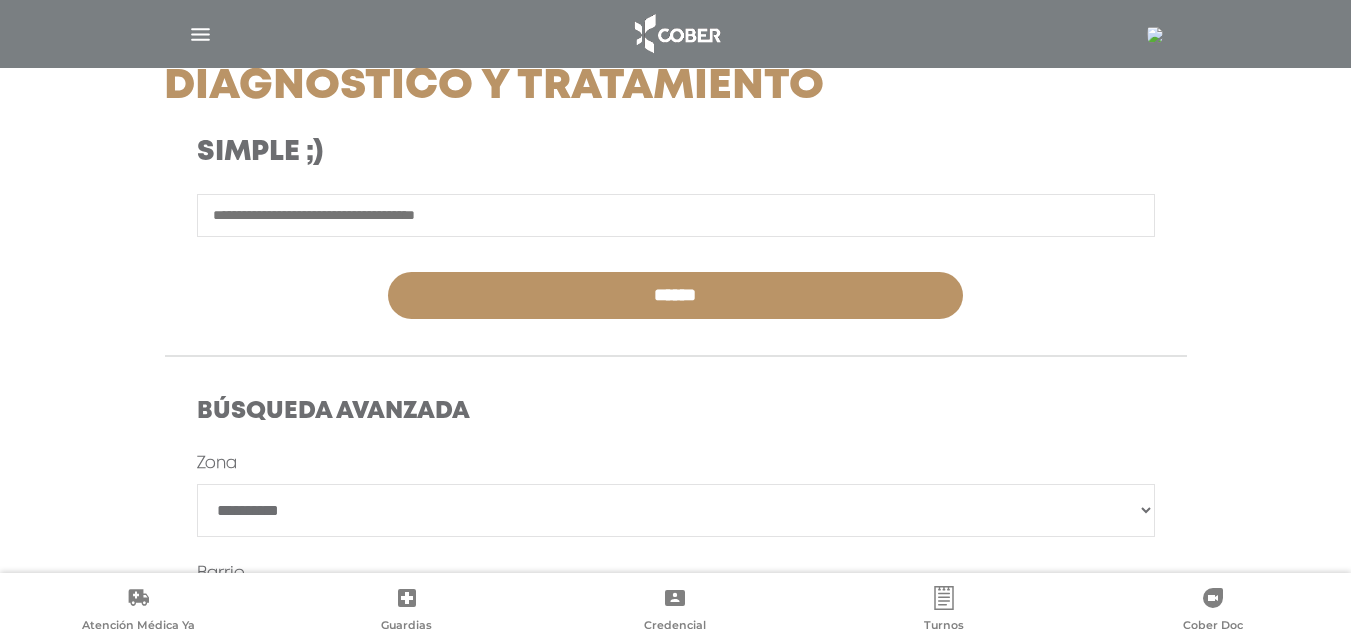 scroll, scrollTop: 300, scrollLeft: 0, axis: vertical 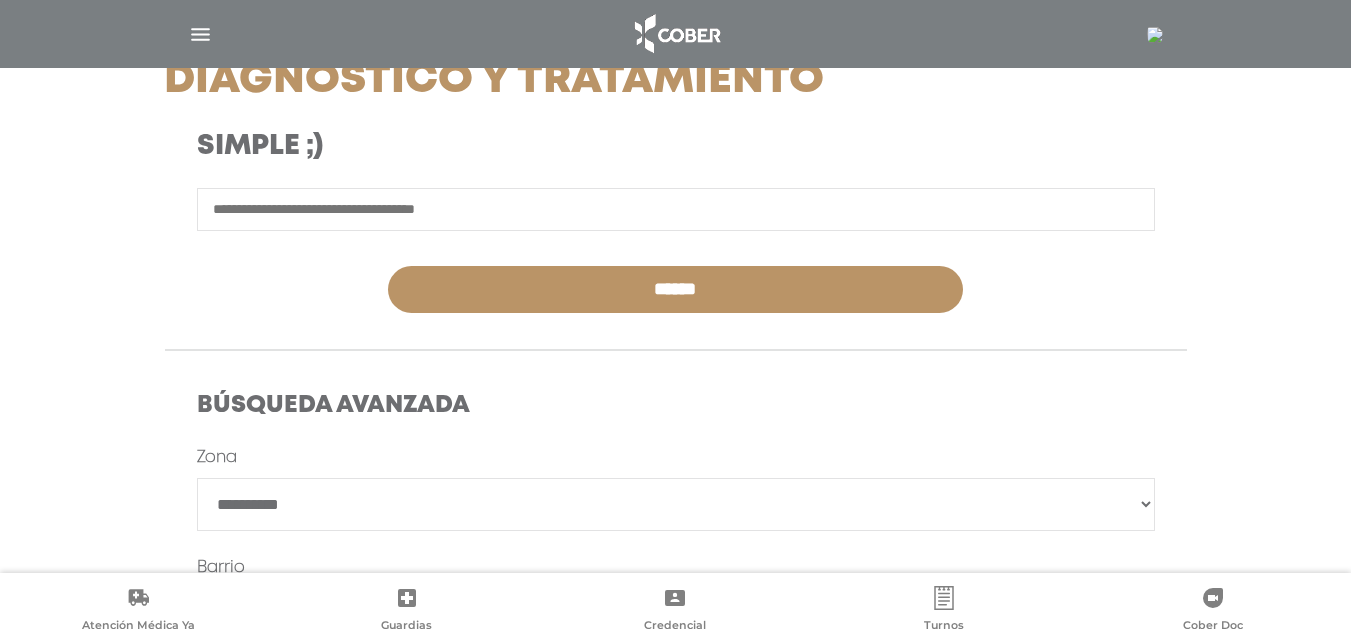 click at bounding box center [676, 209] 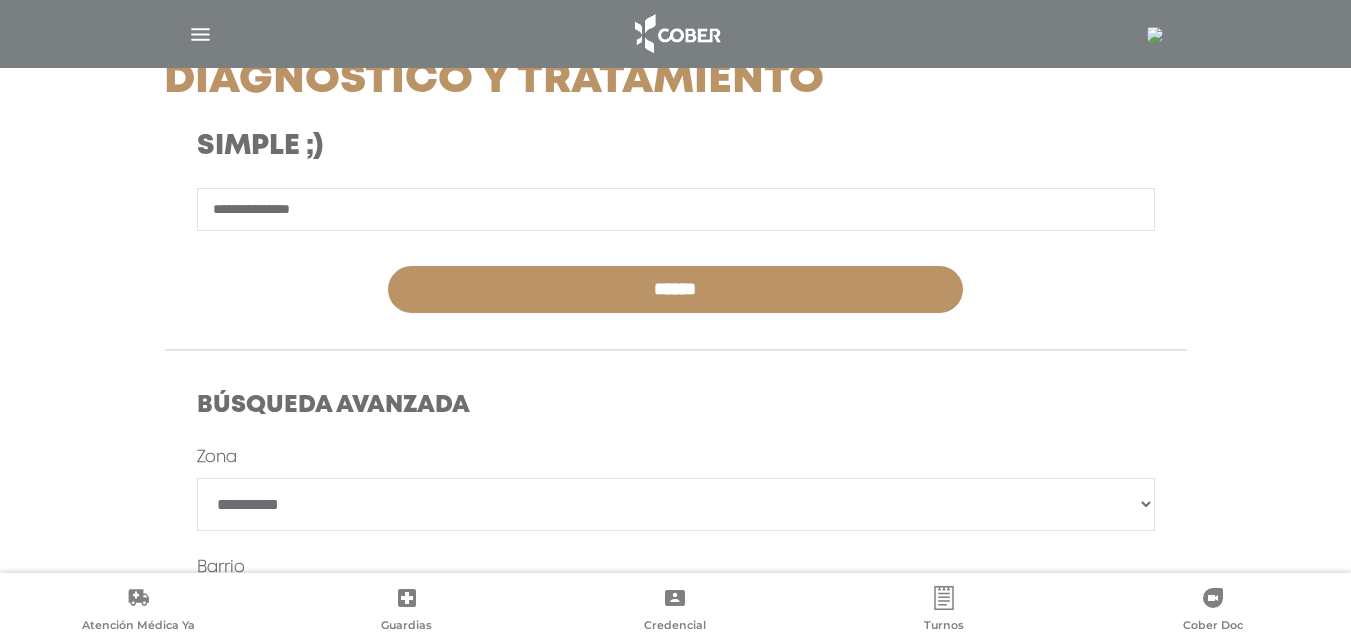 click on "**********" at bounding box center (676, 209) 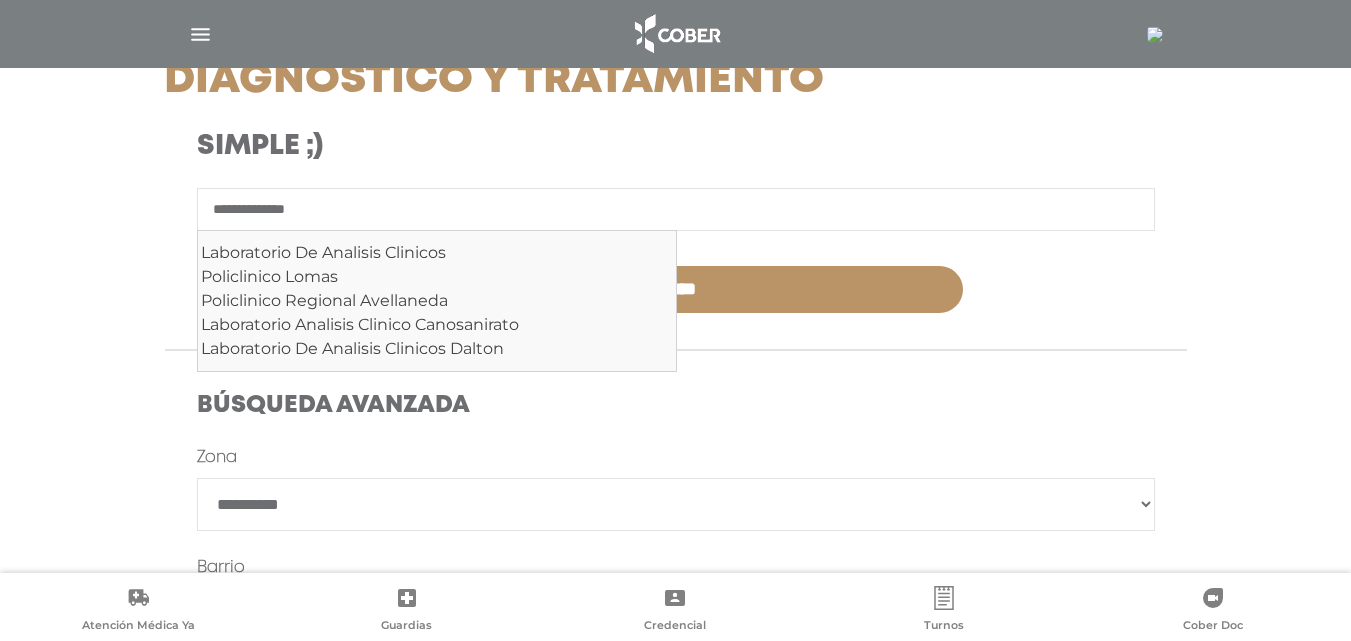 click on "**********" at bounding box center [676, 209] 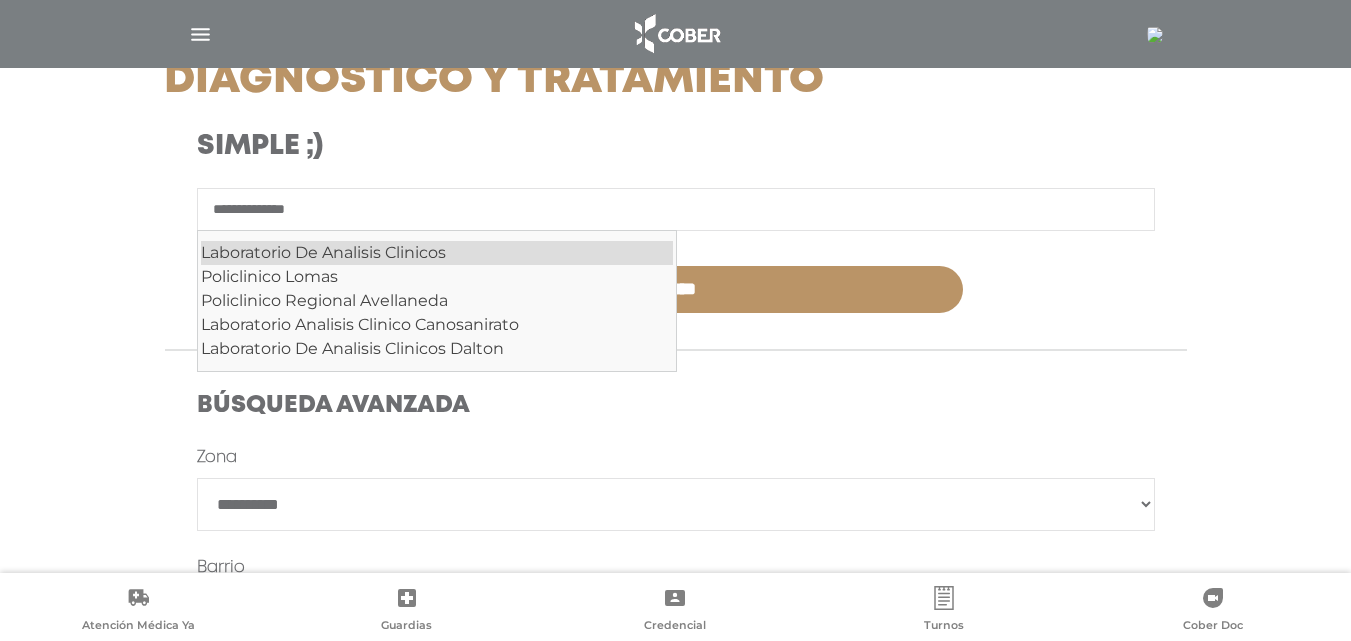 type on "**********" 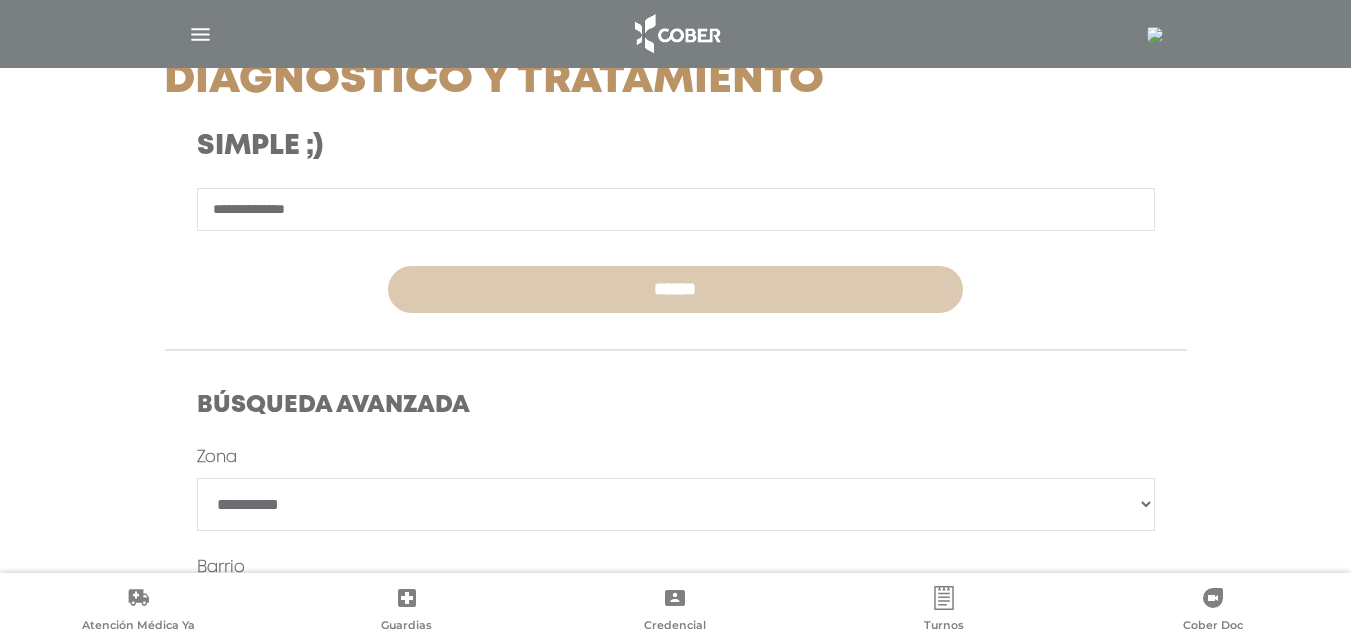 click on "******" at bounding box center [675, 289] 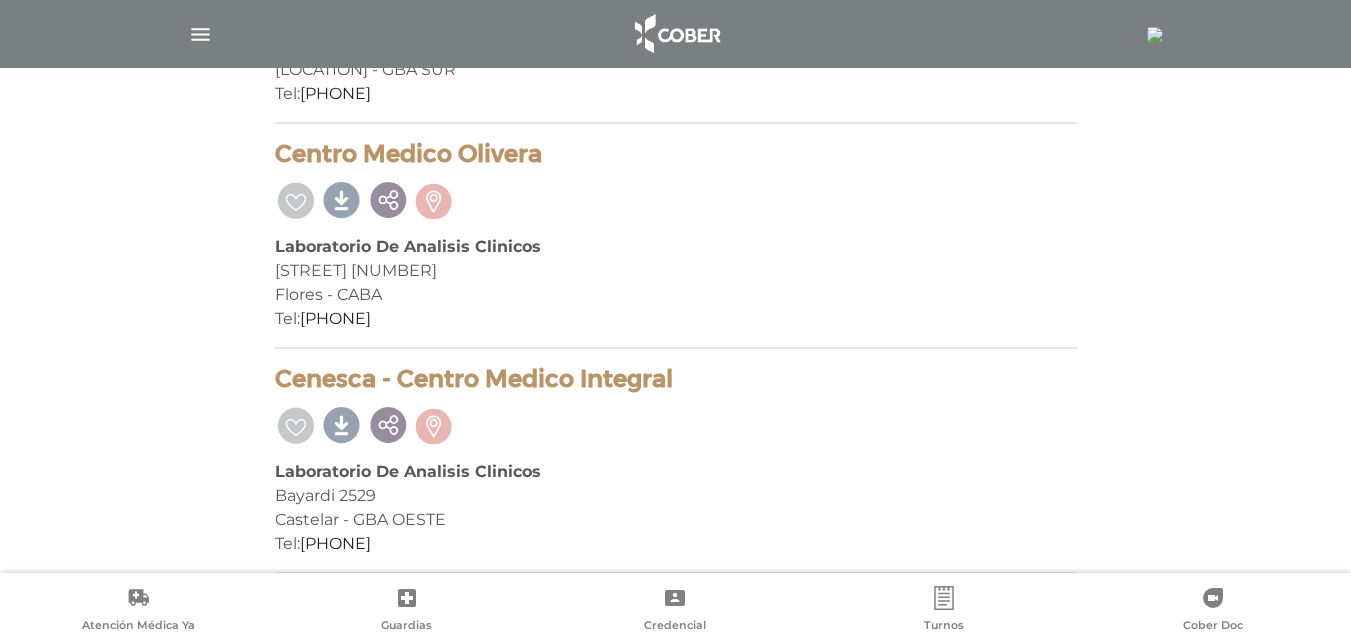 scroll, scrollTop: 1924, scrollLeft: 0, axis: vertical 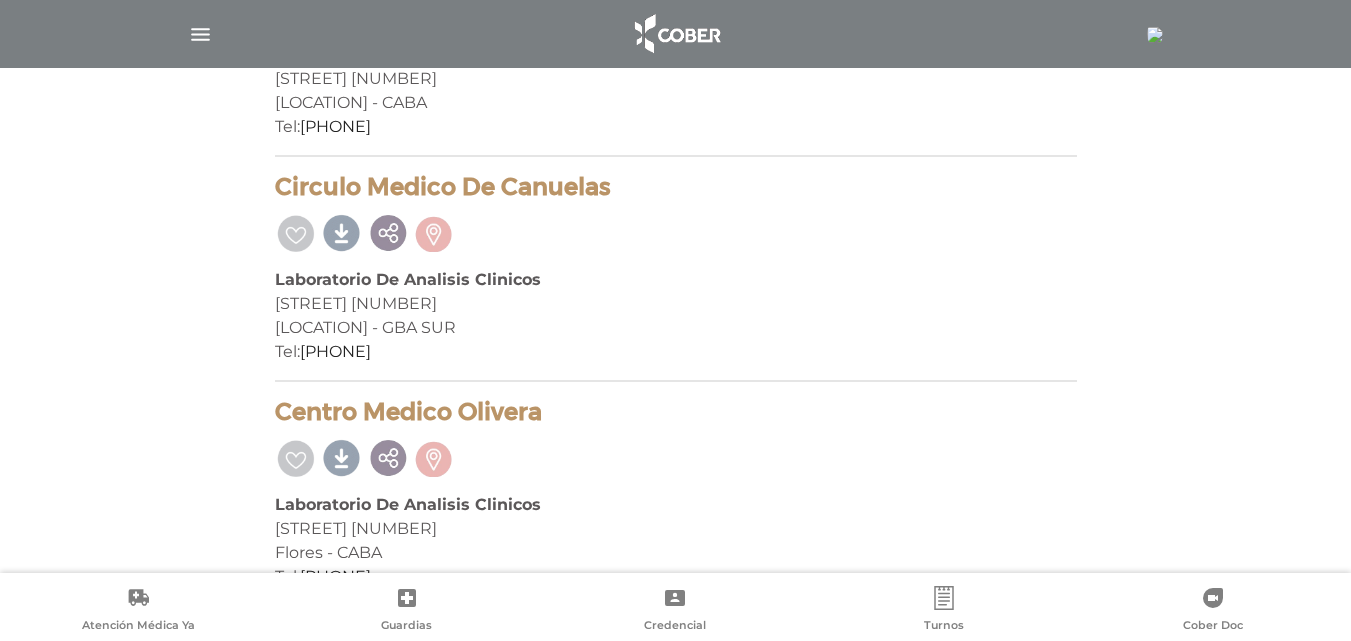 click on "Diagnóstico y Tratamiento
11 prestadores  encontrados
On Demand!
mostrar en mi área
Mostrar en mapa
Demasiados resultados. Refiná la búsqueda para cargar el mapa.
cargando mapa
Centro Médico Vilella
Laboratorio De Analisis Clinicos 											 [STREET] [NUMBER] 											 [LOCATION] - CABA 											 Tel:  [PHONE]" at bounding box center (676, -248) 